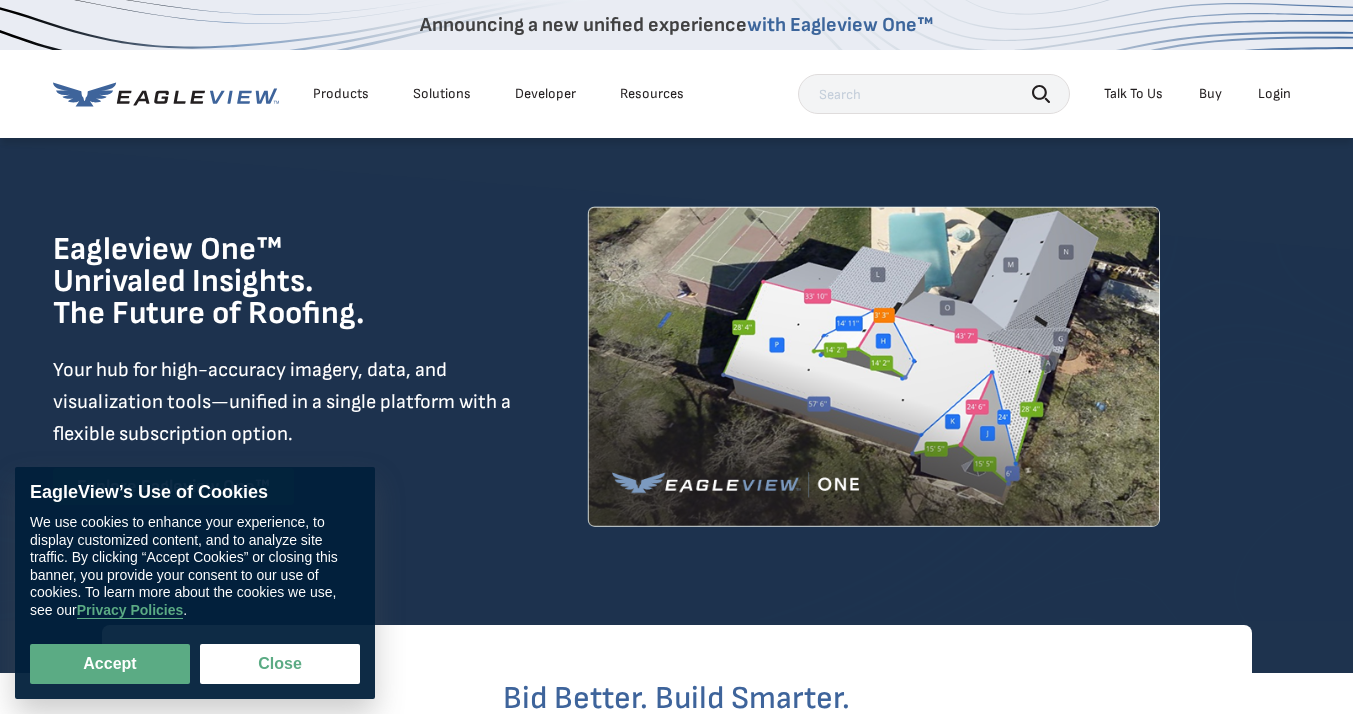 scroll, scrollTop: 0, scrollLeft: 0, axis: both 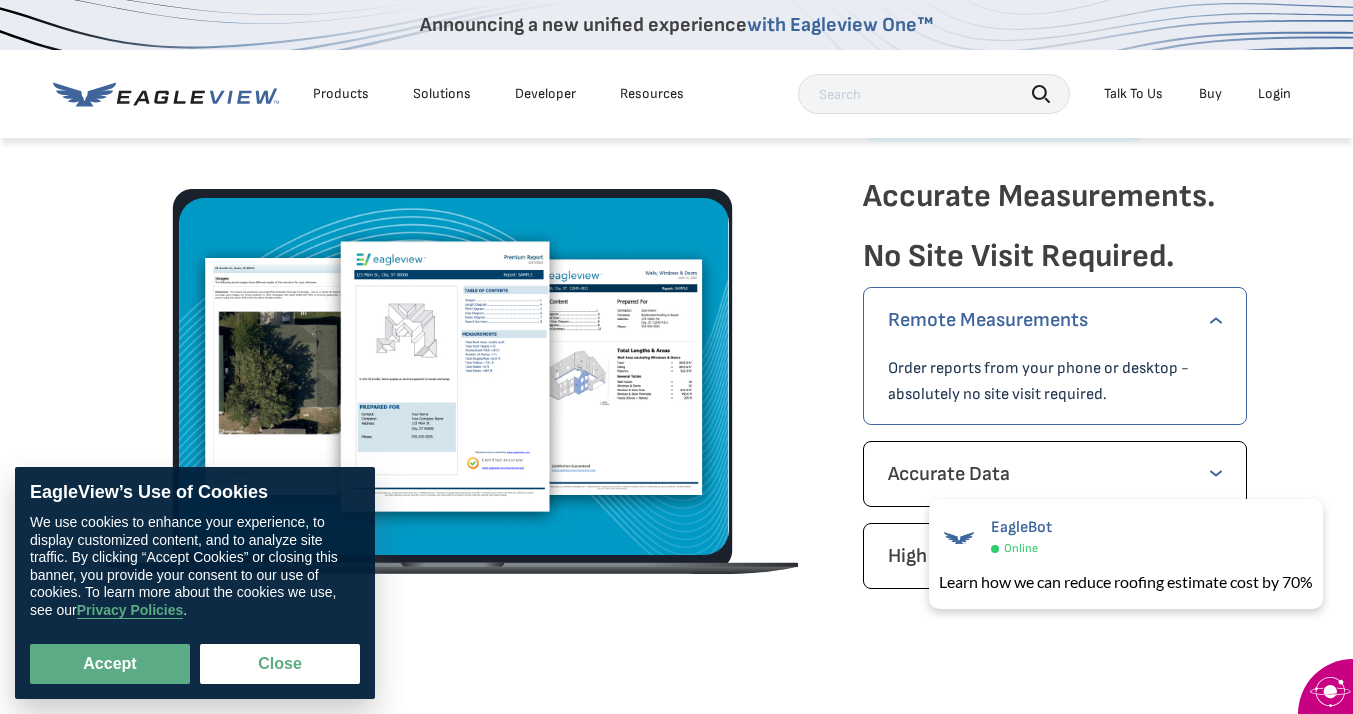 click on "Order reports from your phone or desktop - absolutely no site visit required." at bounding box center [1055, 382] 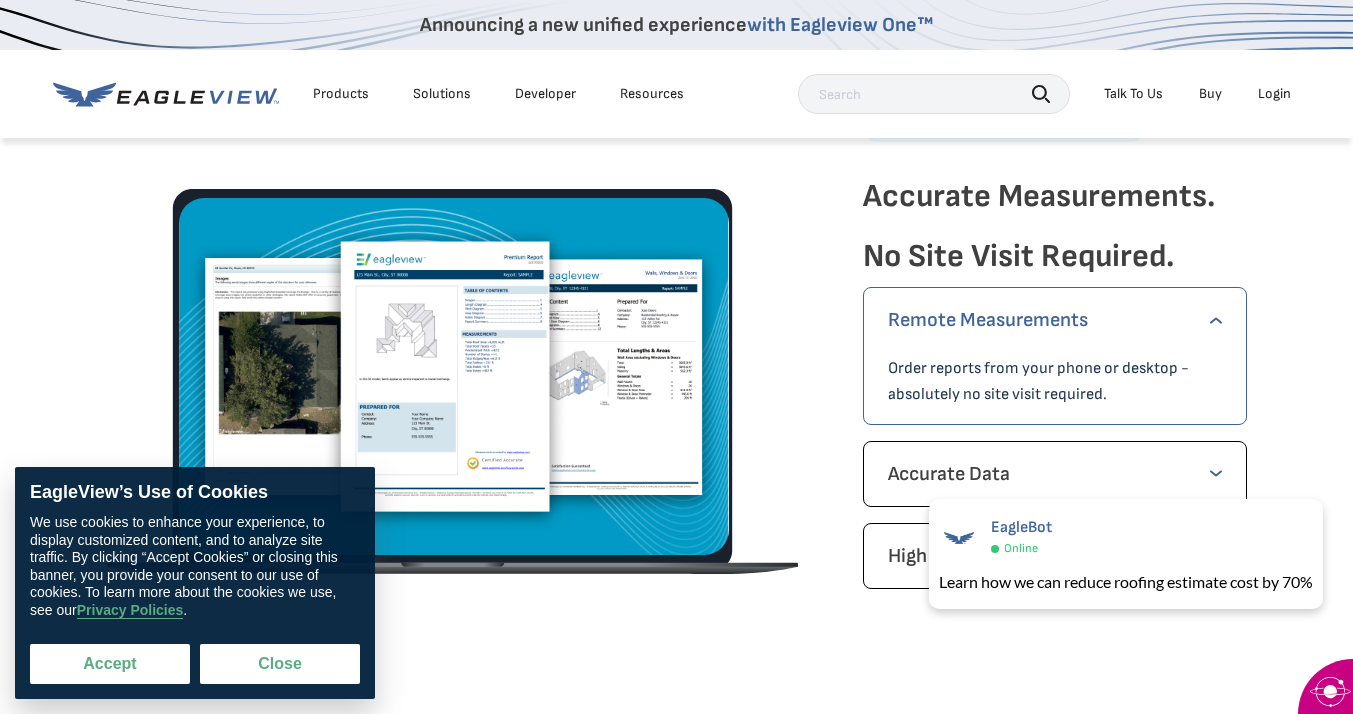 click on "Accept" at bounding box center (110, 664) 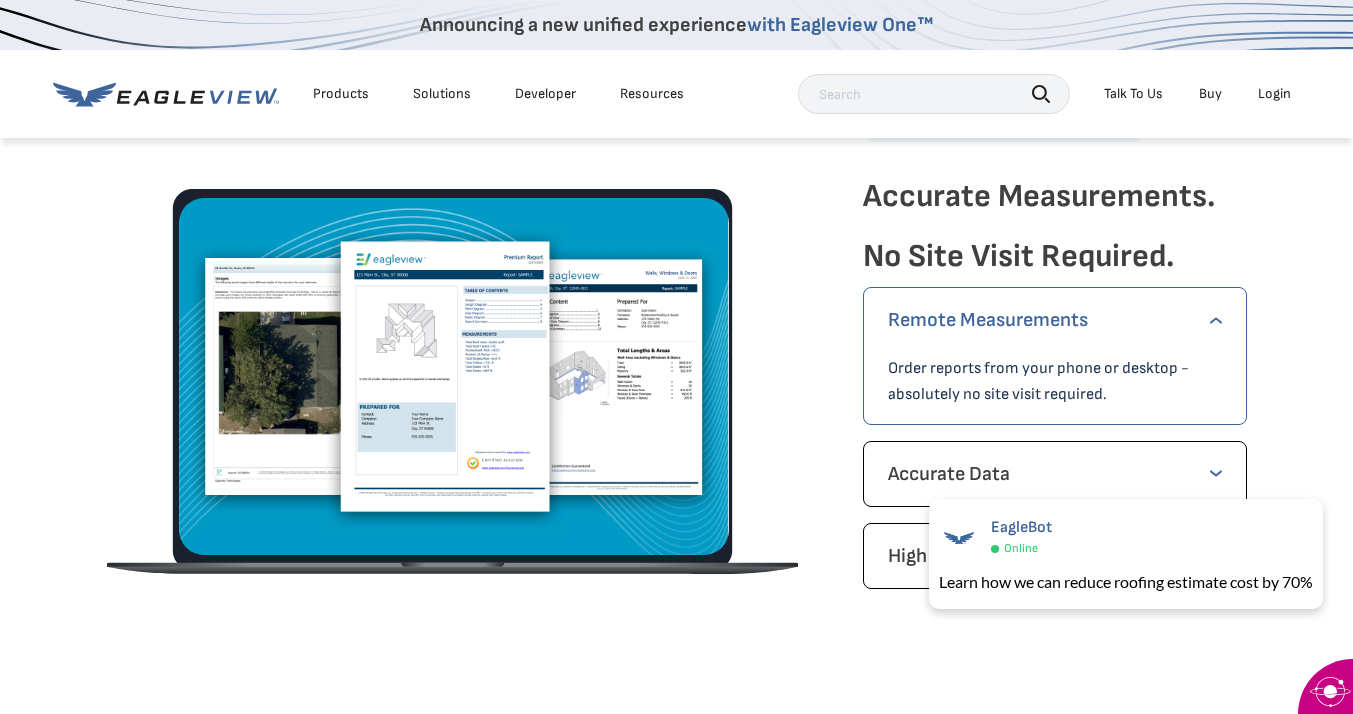 click on "Remote Measurements" at bounding box center (1055, 320) 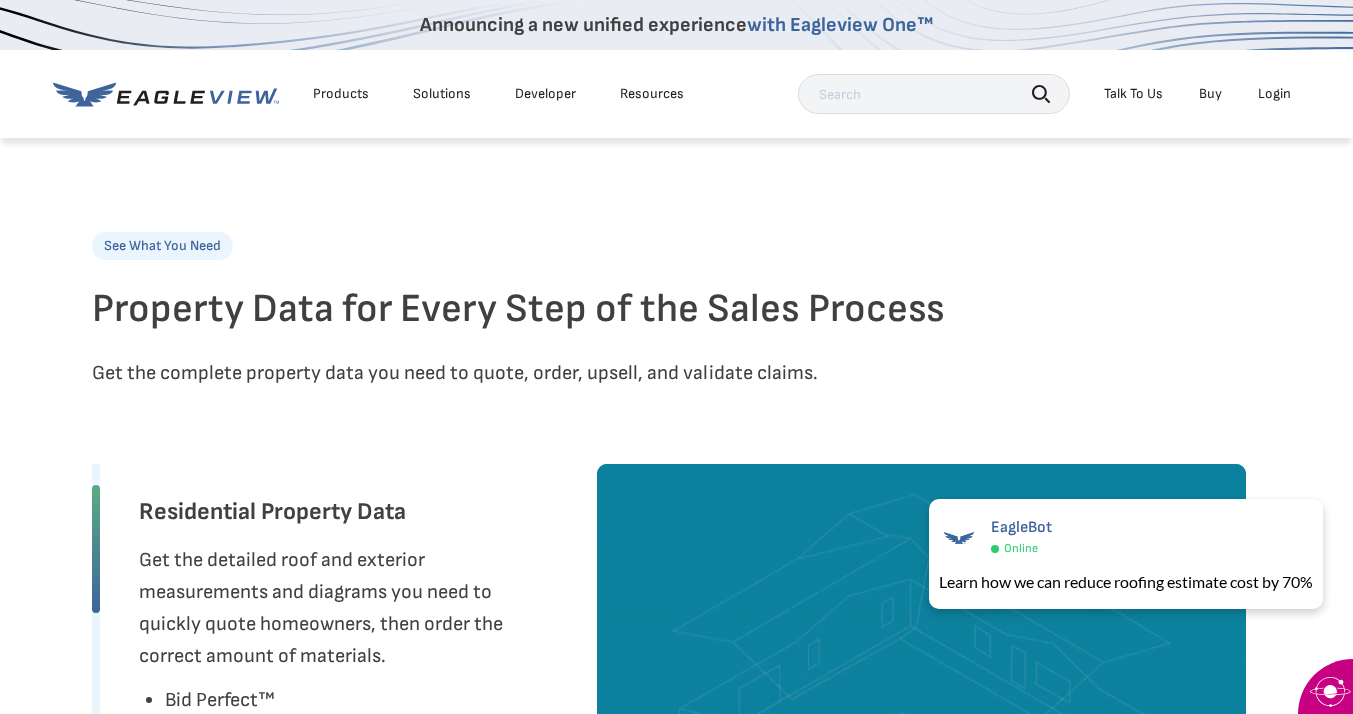 scroll, scrollTop: 300, scrollLeft: 0, axis: vertical 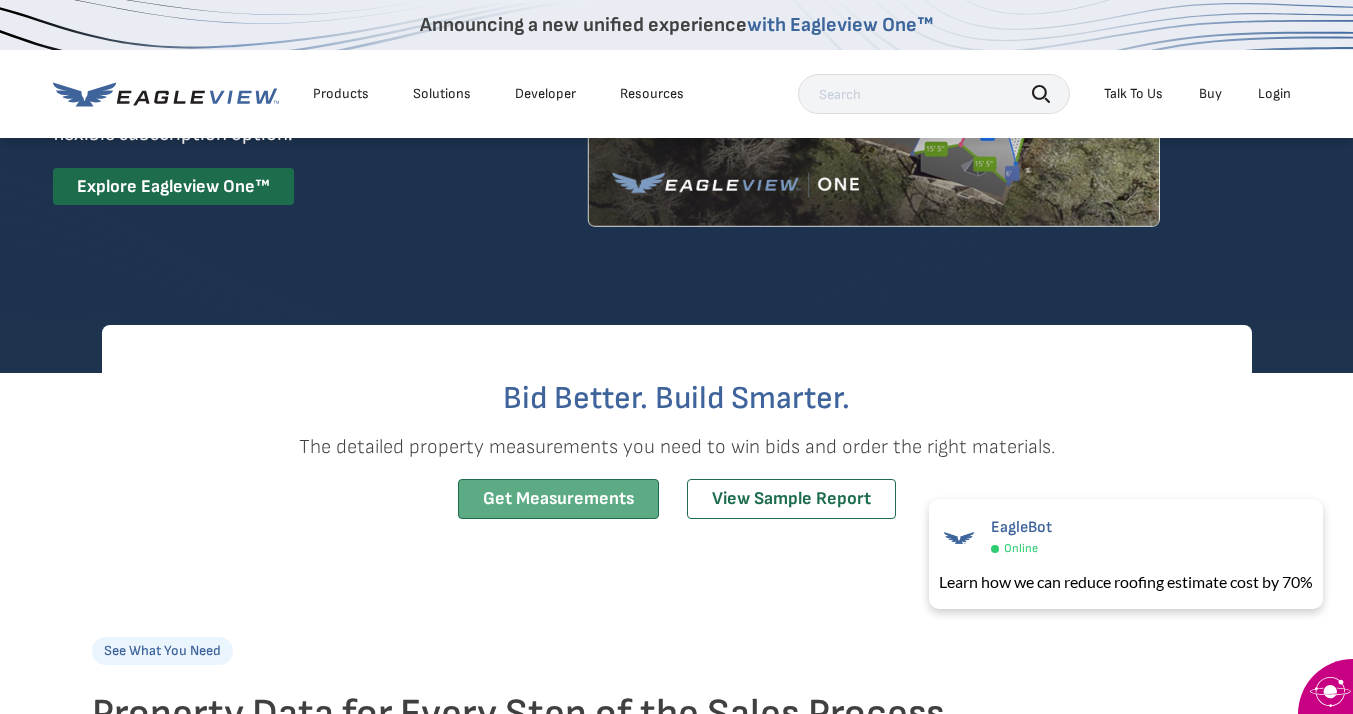 click on "Get Measurements" at bounding box center [558, 499] 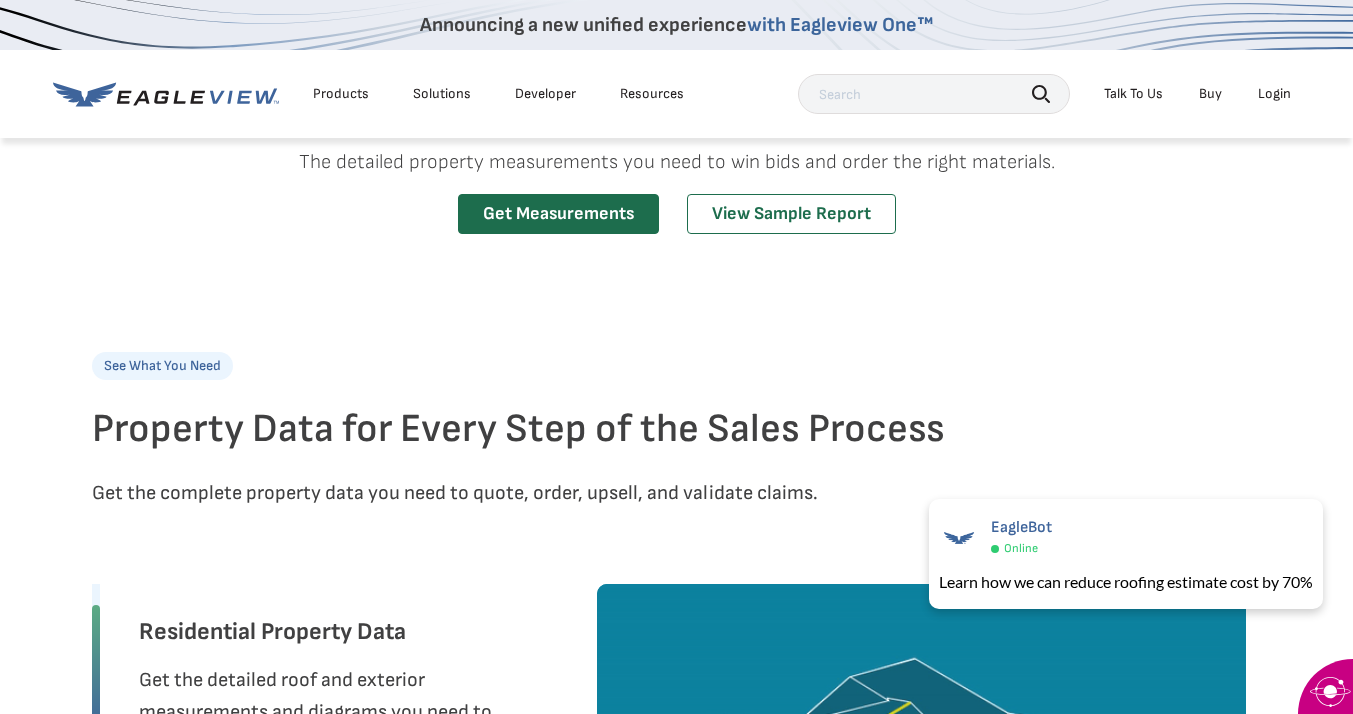 scroll, scrollTop: 600, scrollLeft: 0, axis: vertical 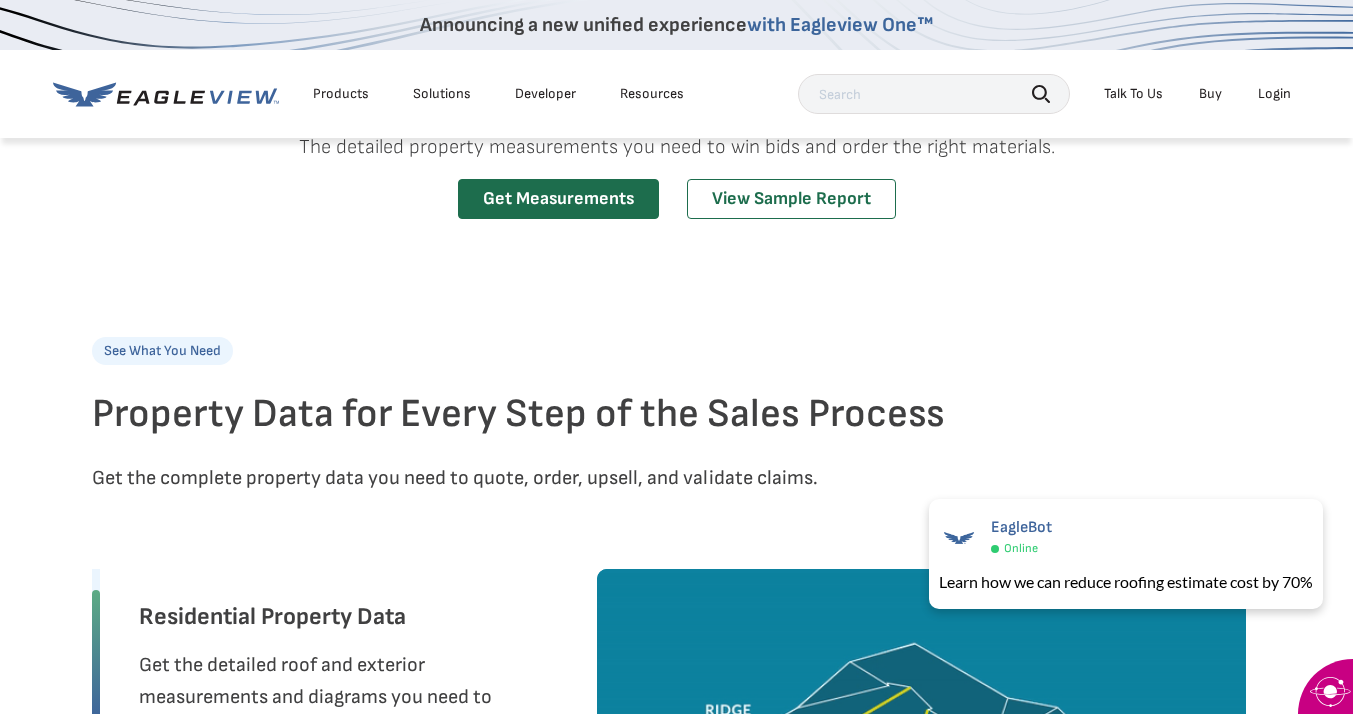 click on "Talk To Us" at bounding box center [1133, 94] 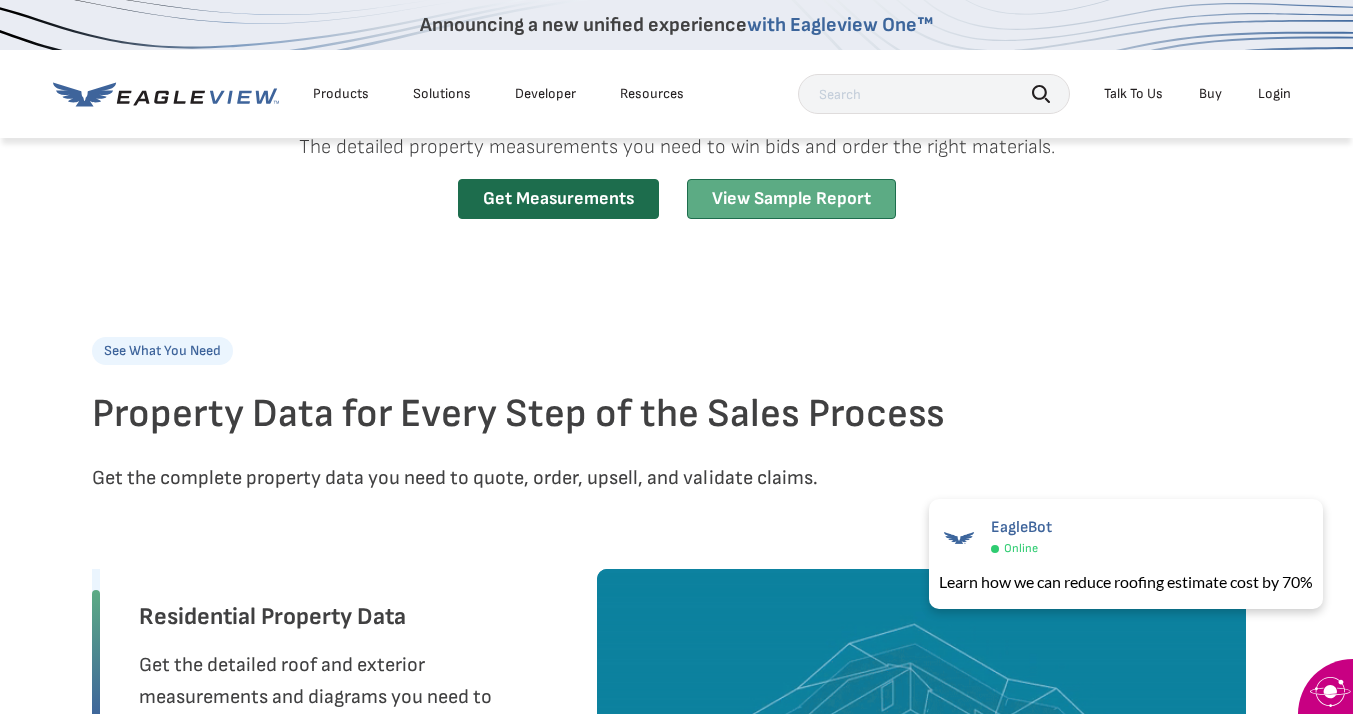 click on "View Sample Report" at bounding box center (791, 199) 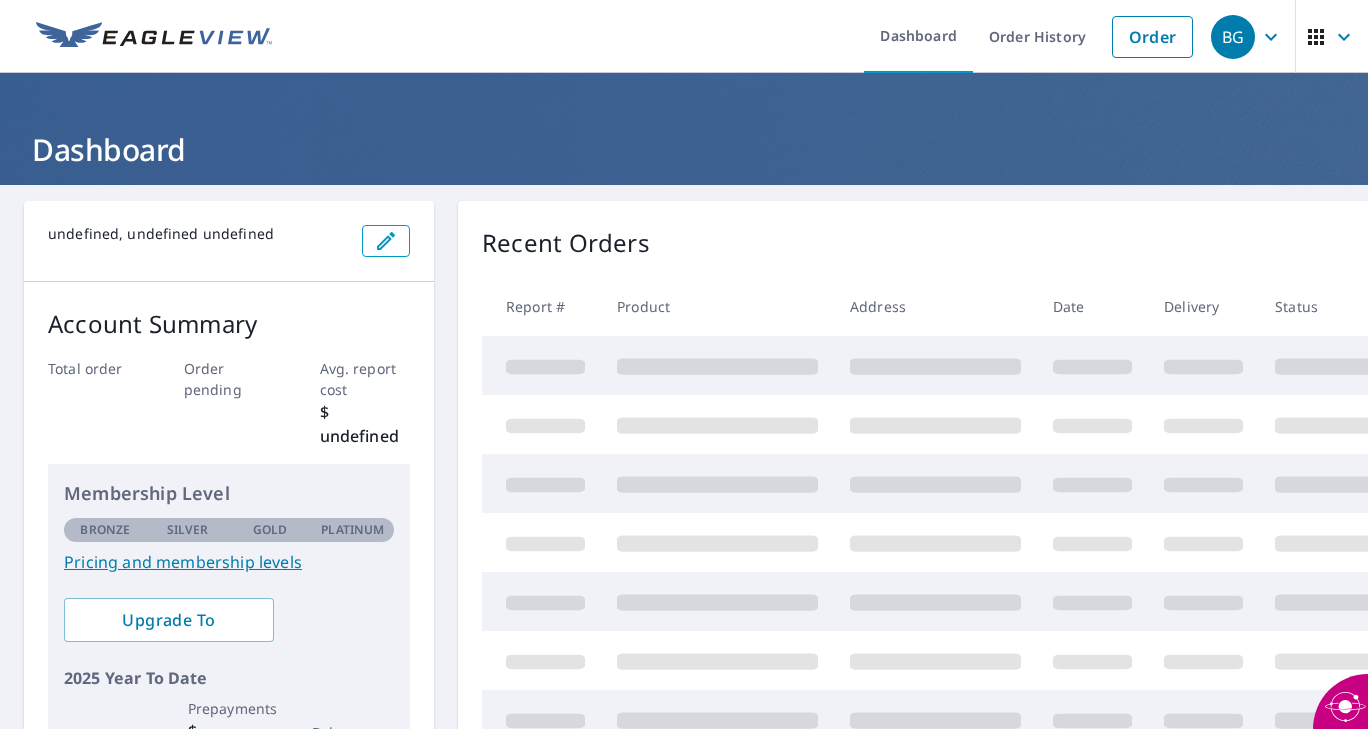 scroll, scrollTop: 0, scrollLeft: 0, axis: both 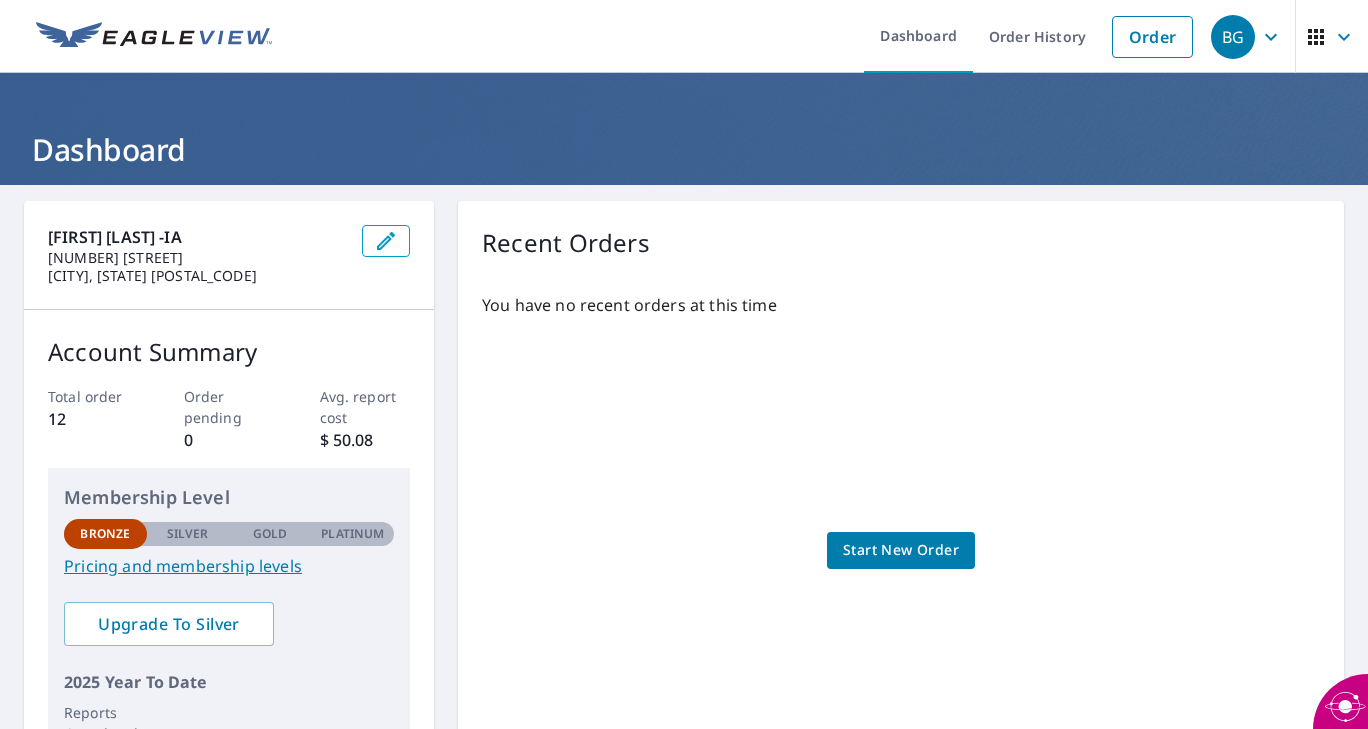 click on "Start New Order" at bounding box center (901, 550) 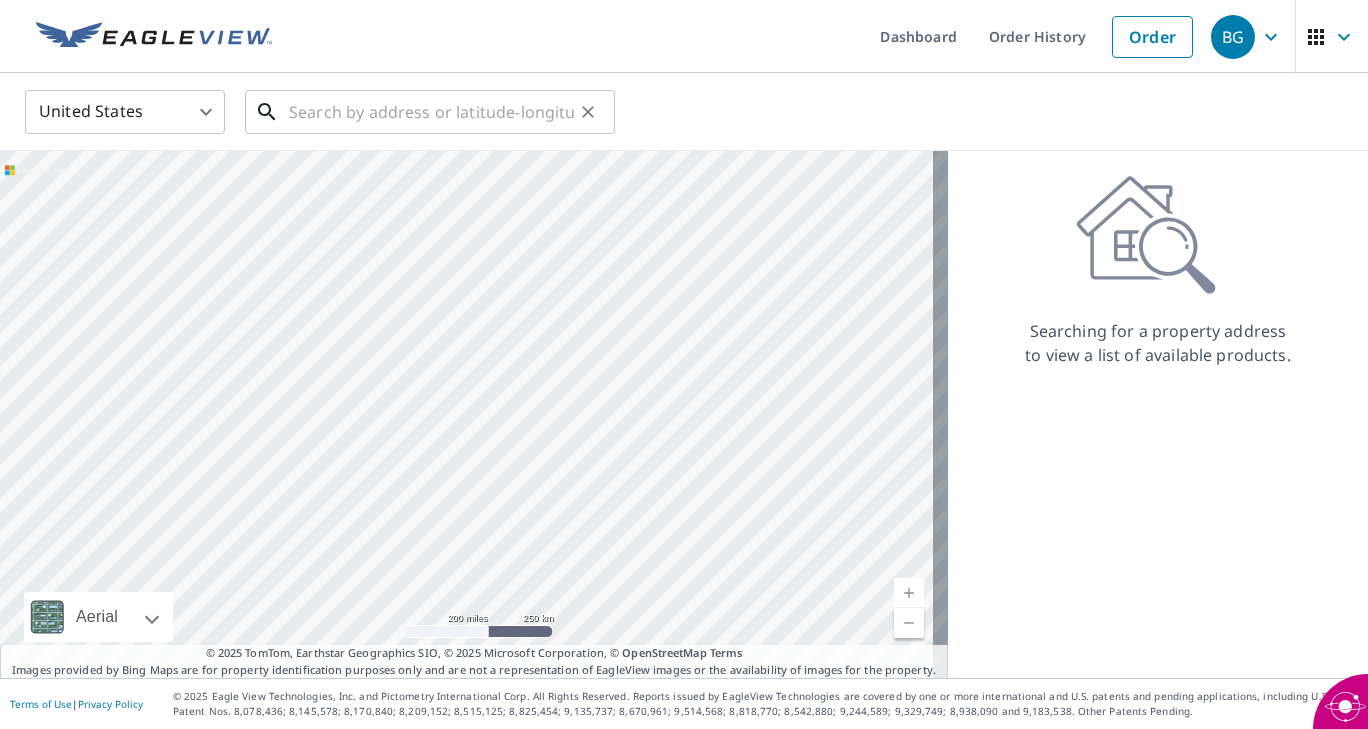 click at bounding box center [431, 112] 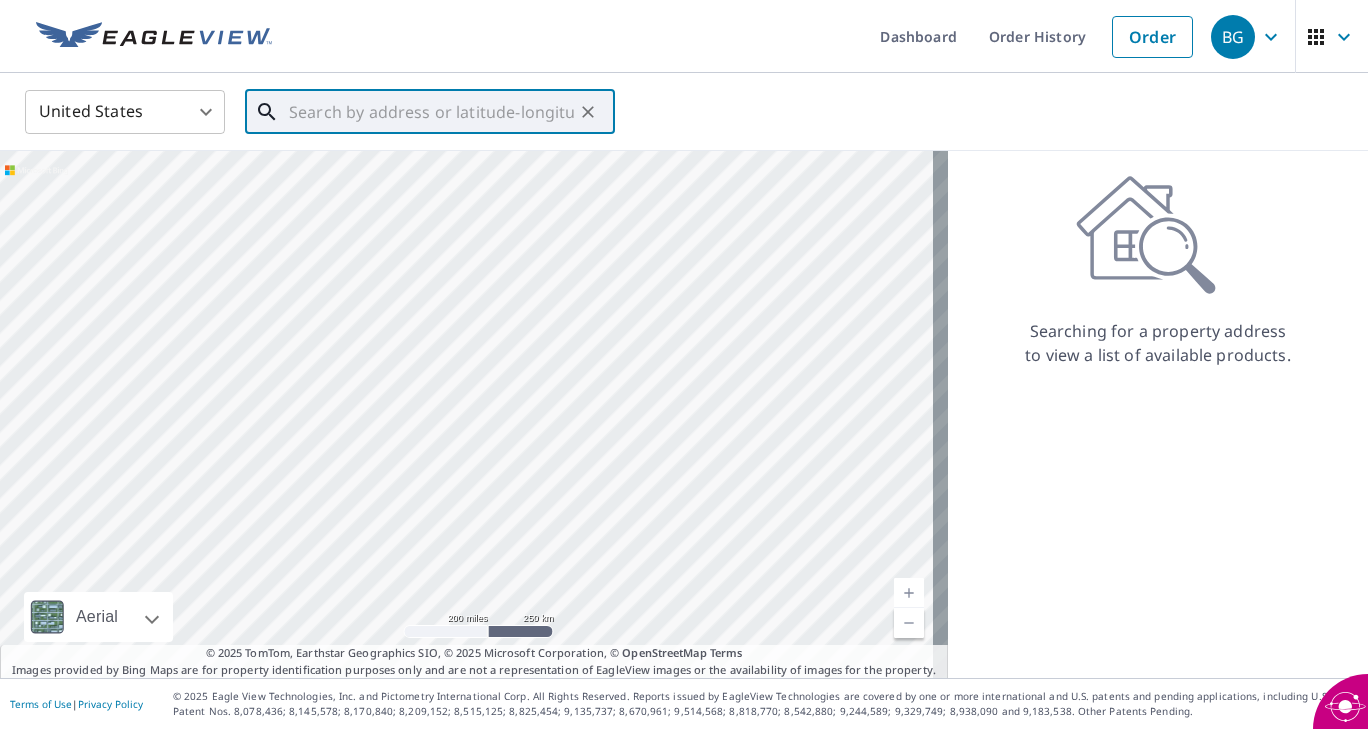 click at bounding box center [431, 112] 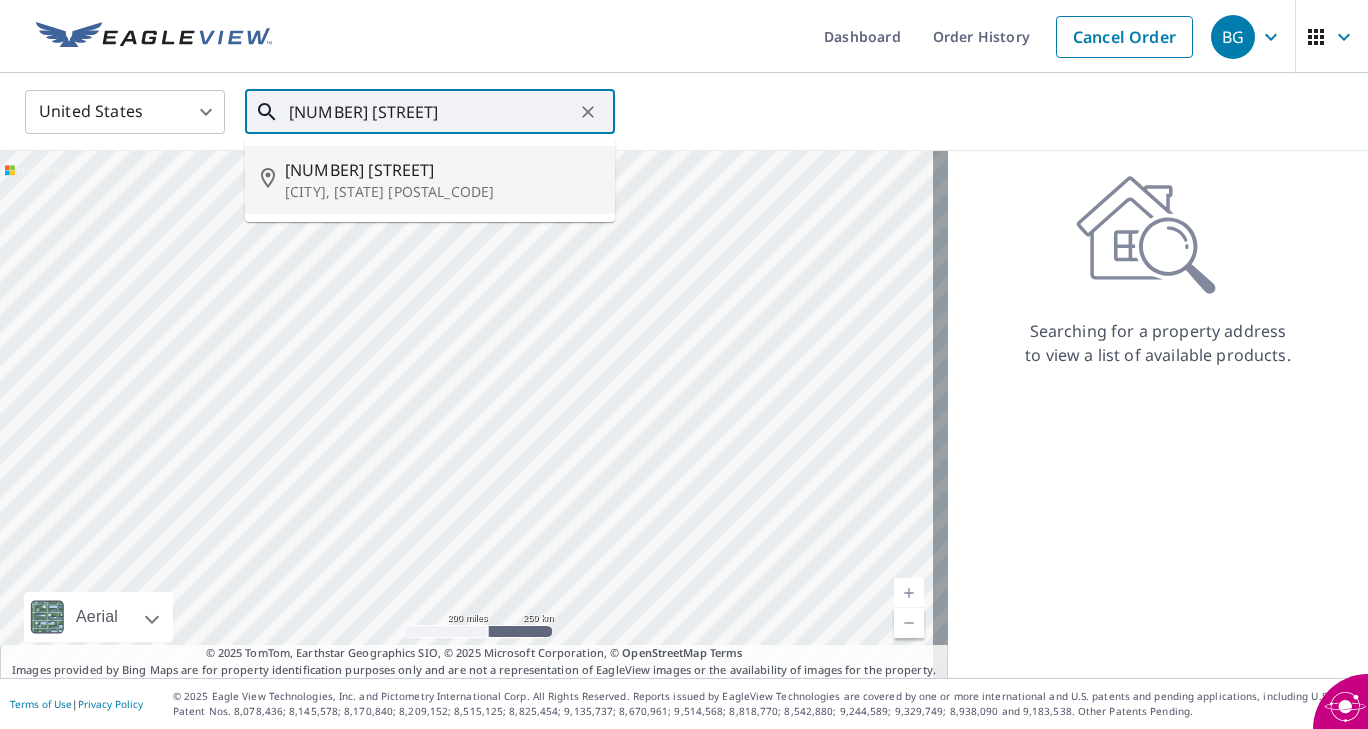 click on "[CITY], [STATE] [POSTAL_CODE]" at bounding box center [442, 192] 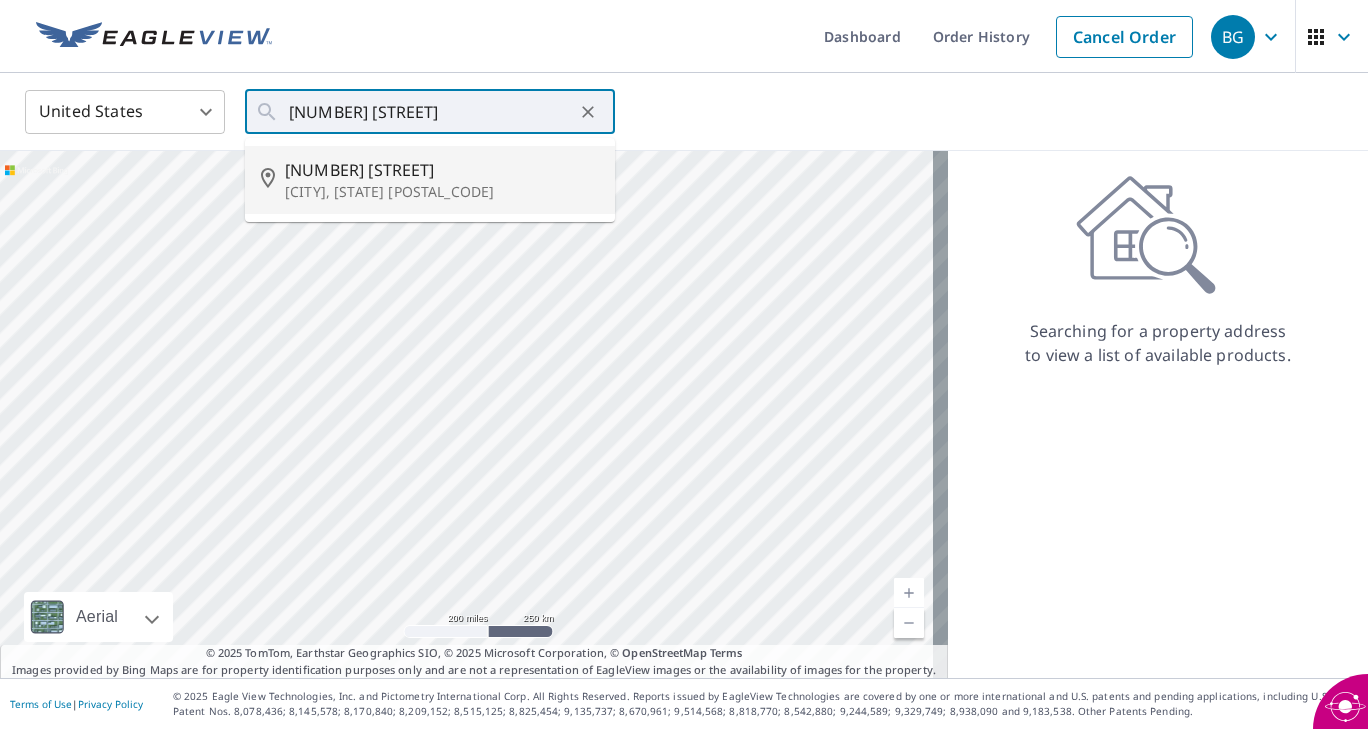 type on "[NUMBER] [STREET] [CITY], [STATE] [POSTAL_CODE]" 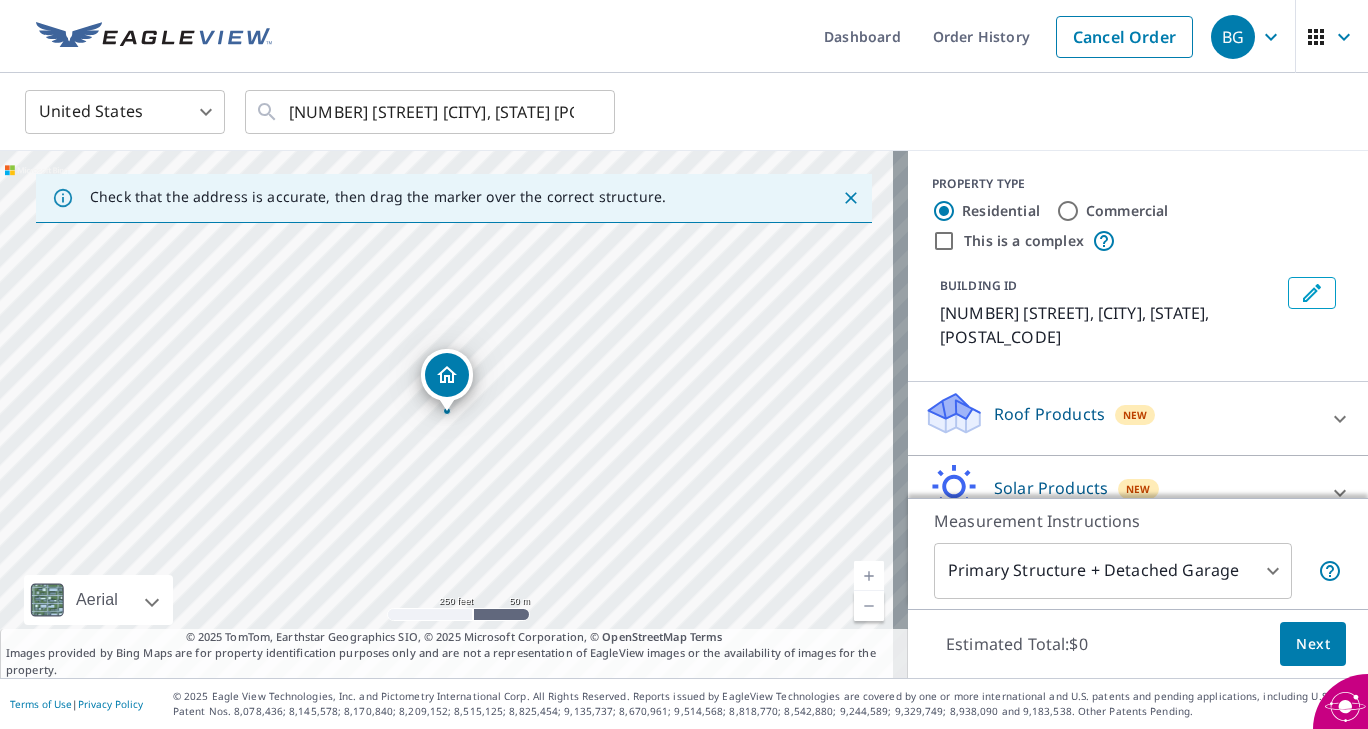 click at bounding box center (447, 401) 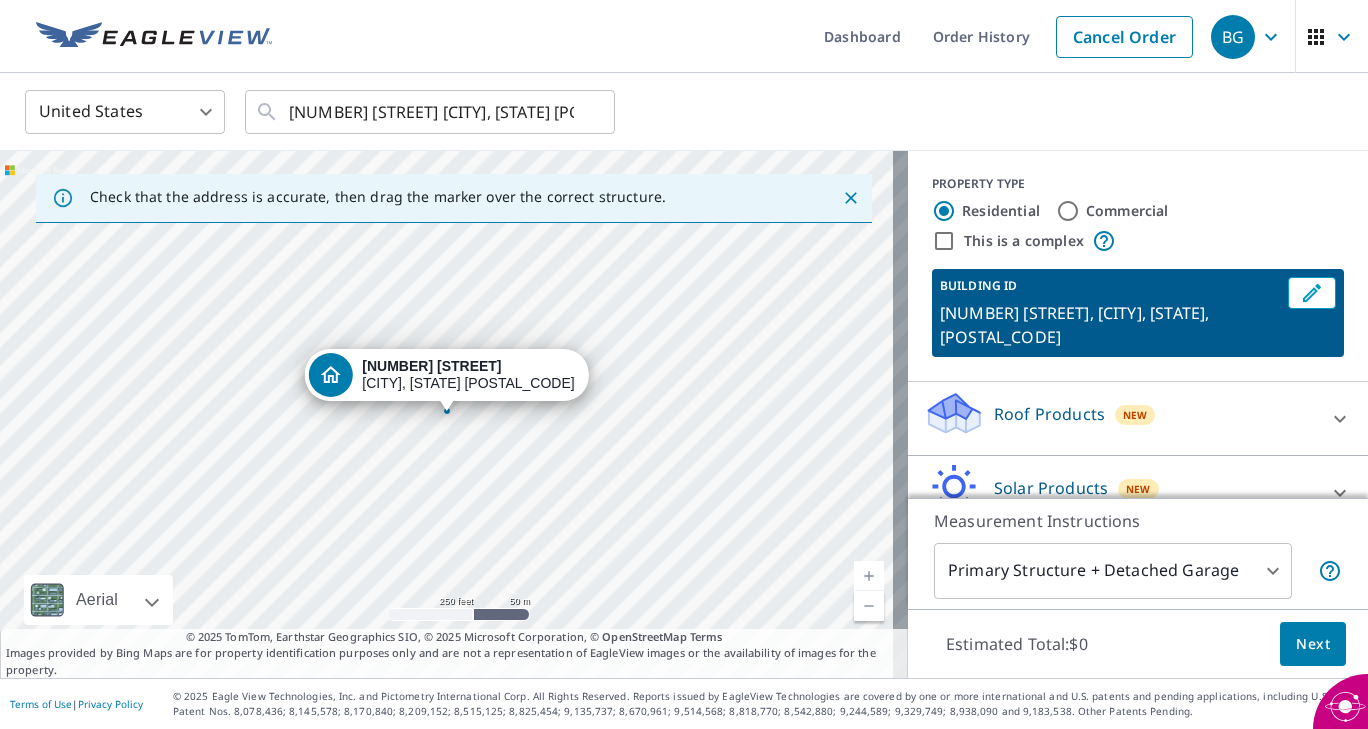 click on "[NUMBER] [STREET] [CITY], [STATE] [POSTAL_CODE]" at bounding box center [468, 375] 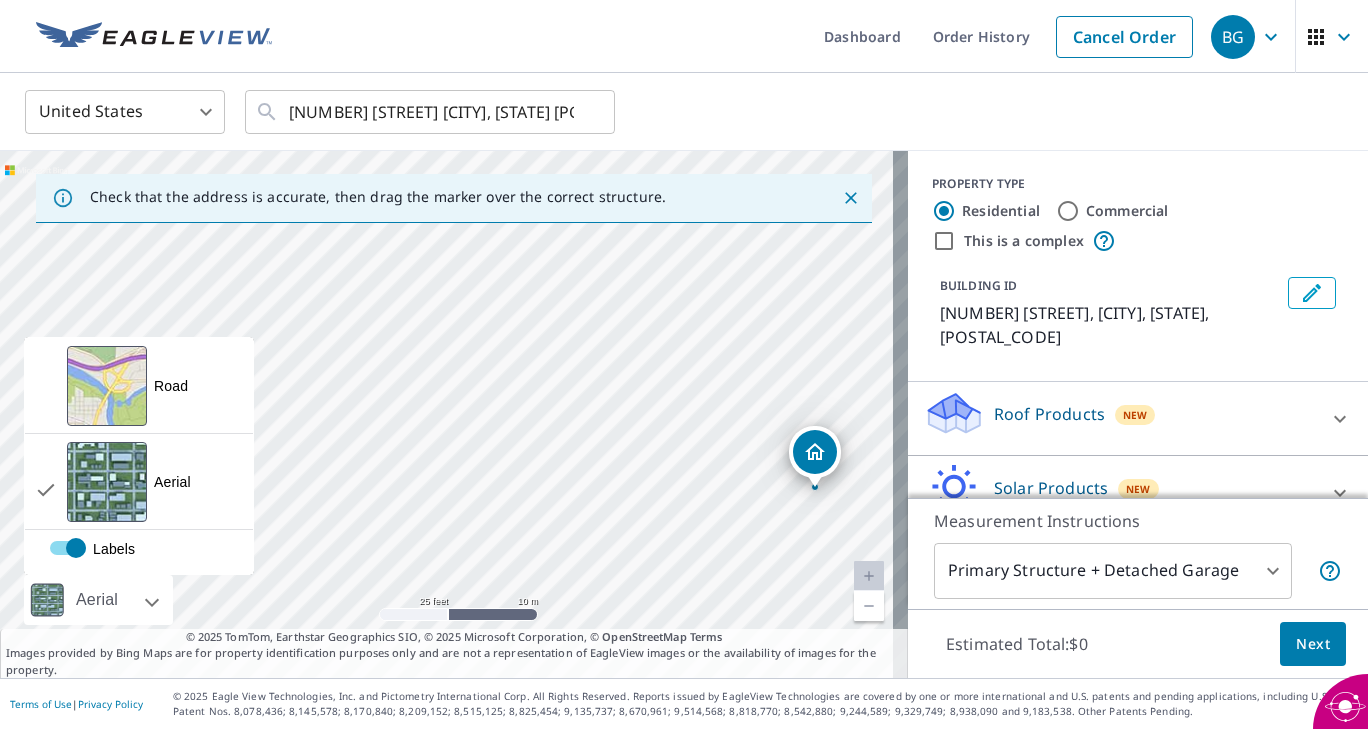 click on "Aerial" at bounding box center (98, 600) 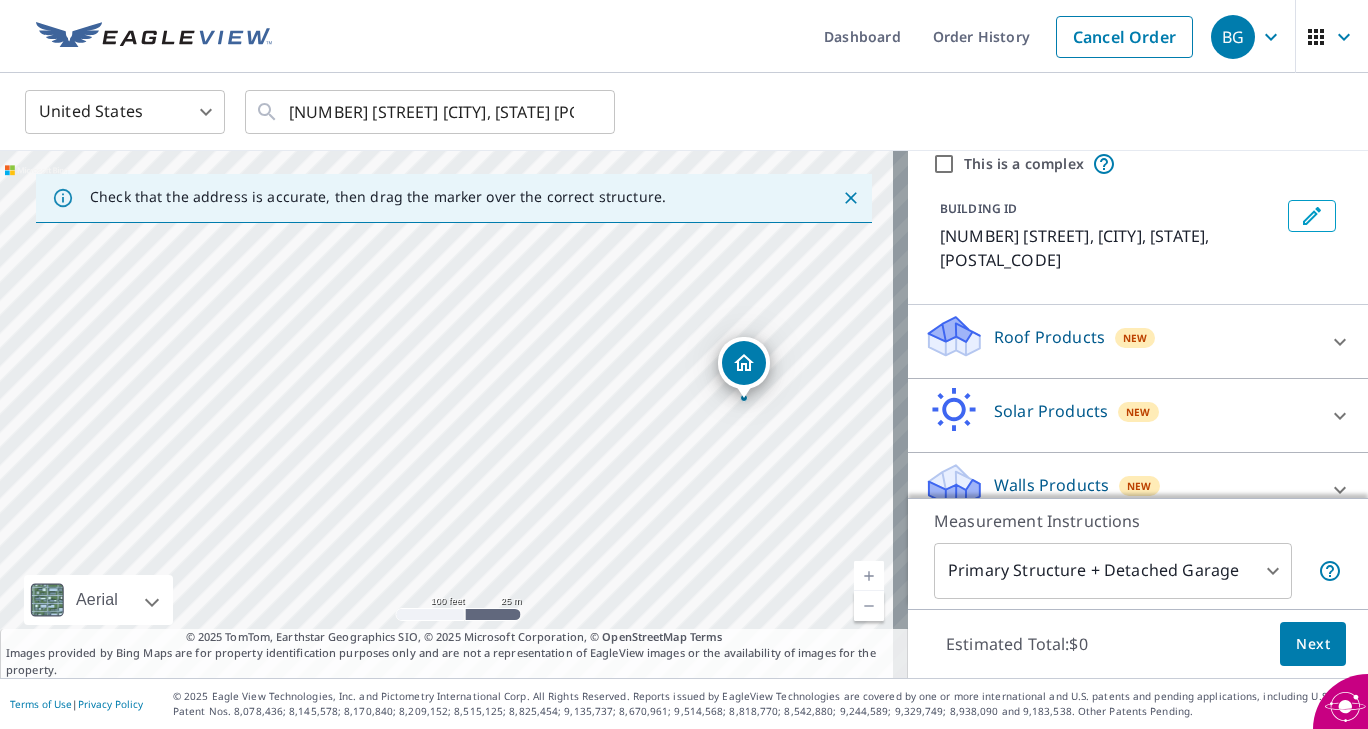 scroll, scrollTop: 82, scrollLeft: 0, axis: vertical 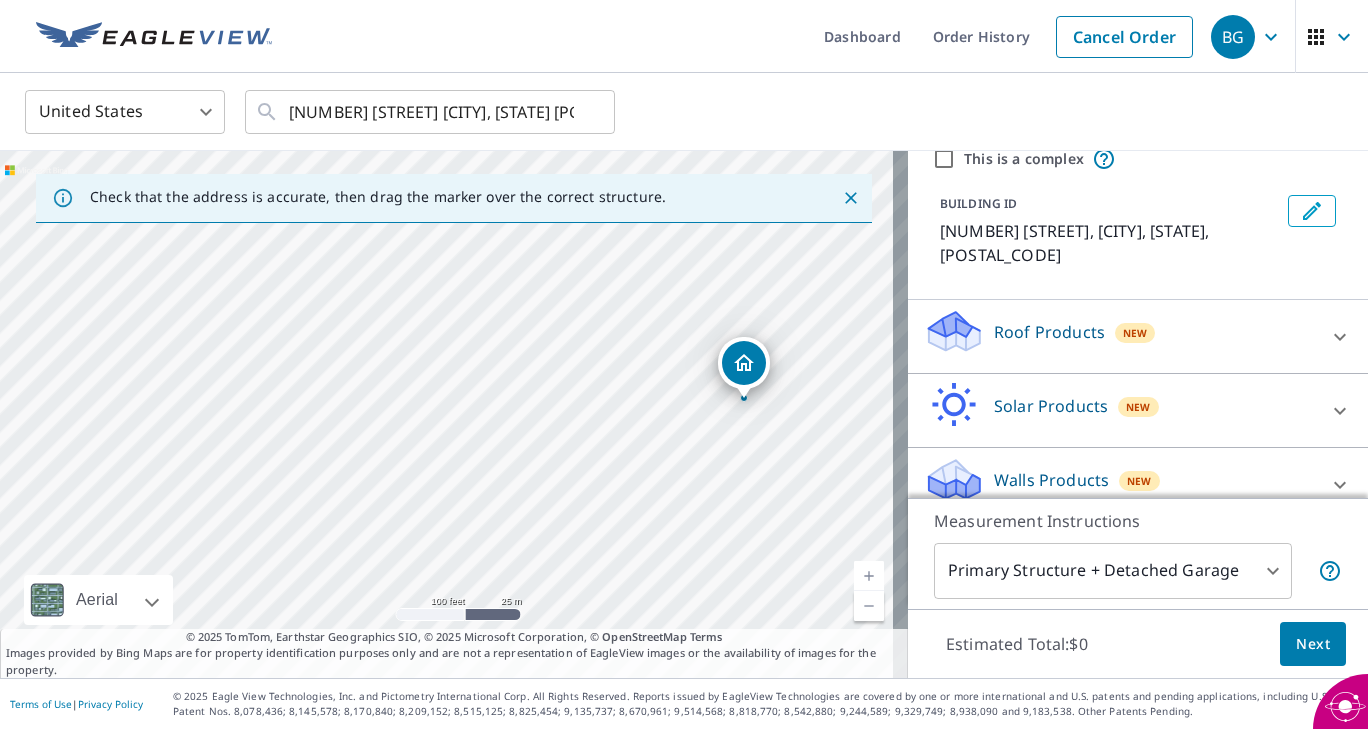 click 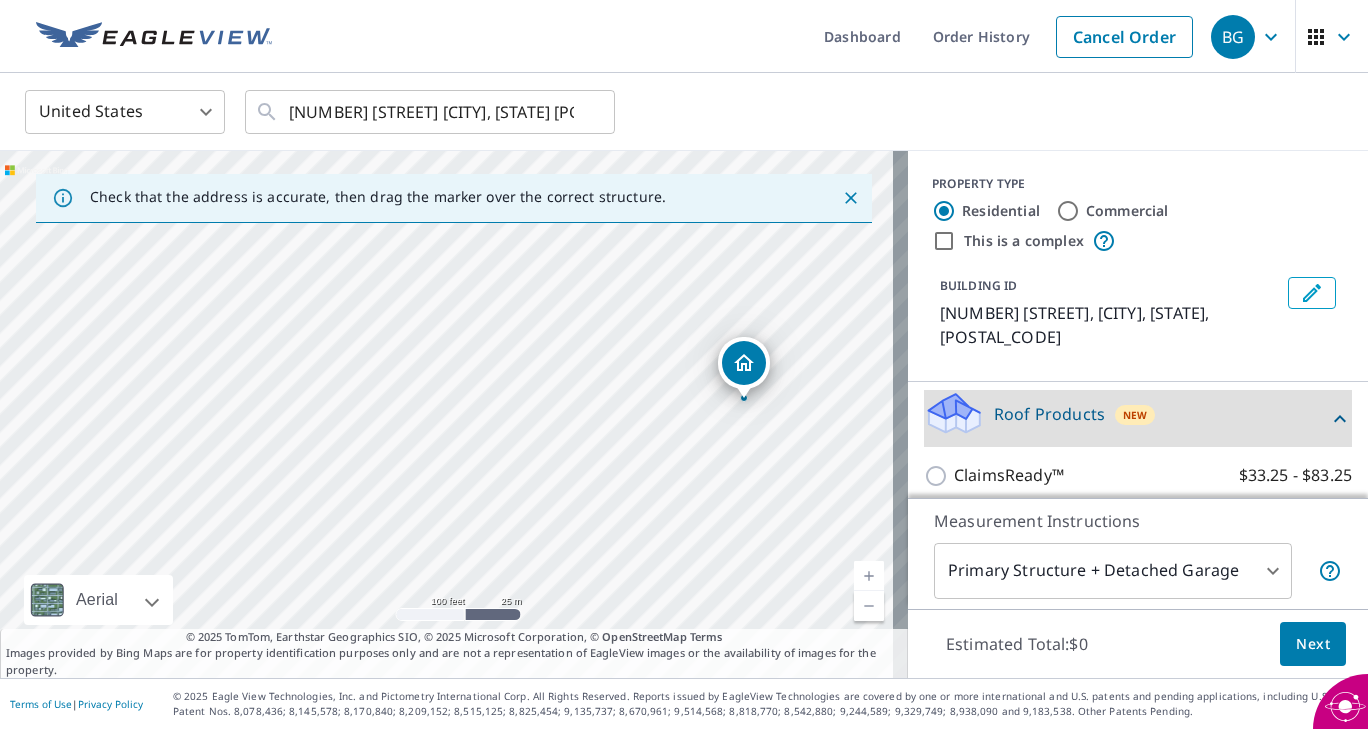 scroll, scrollTop: 197, scrollLeft: 0, axis: vertical 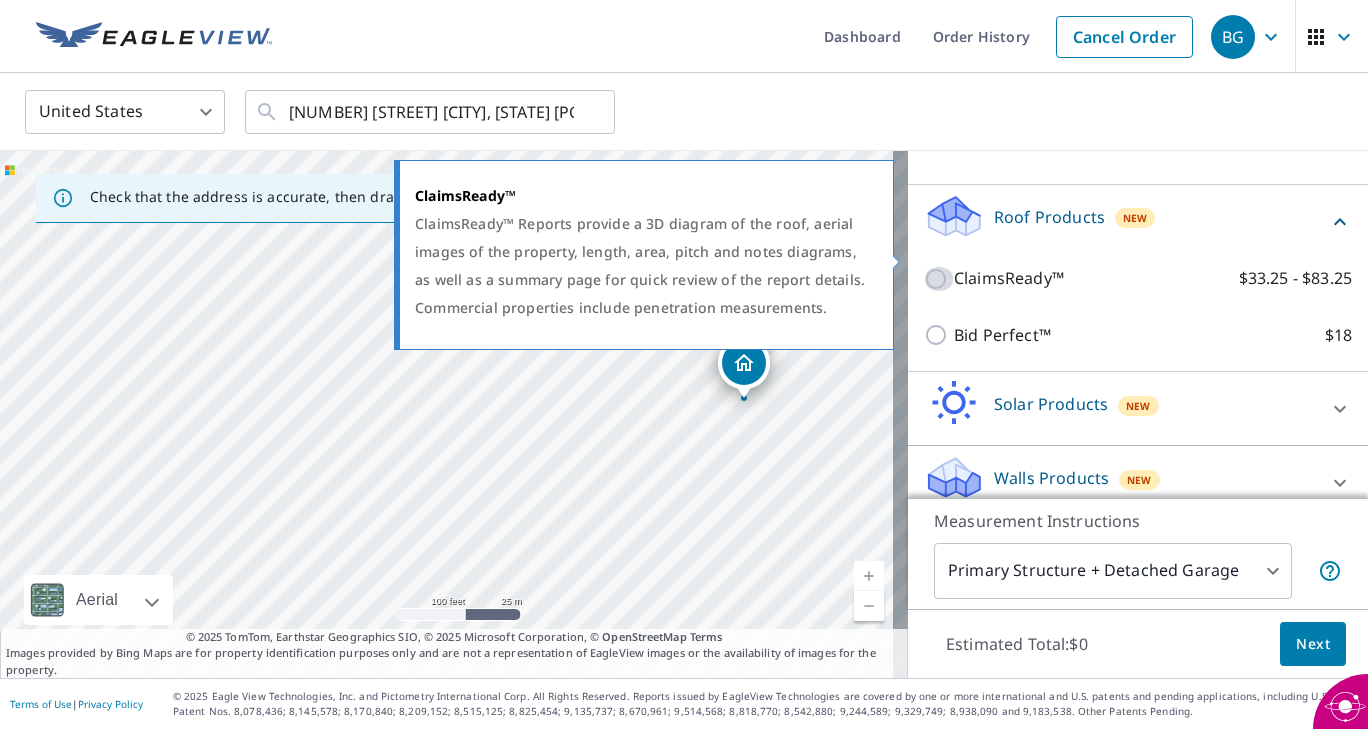 click on "ClaimsReady™ $33.25 - $83.25" at bounding box center (939, 279) 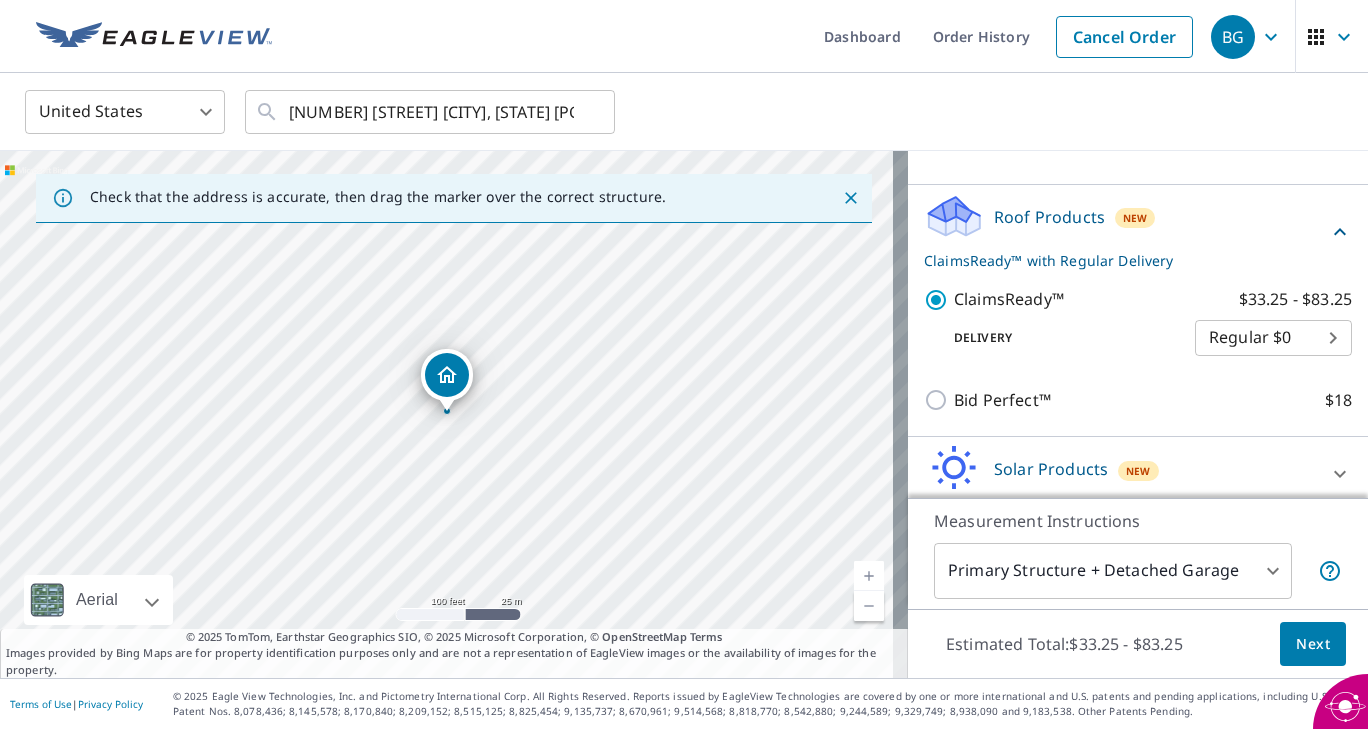scroll, scrollTop: 262, scrollLeft: 0, axis: vertical 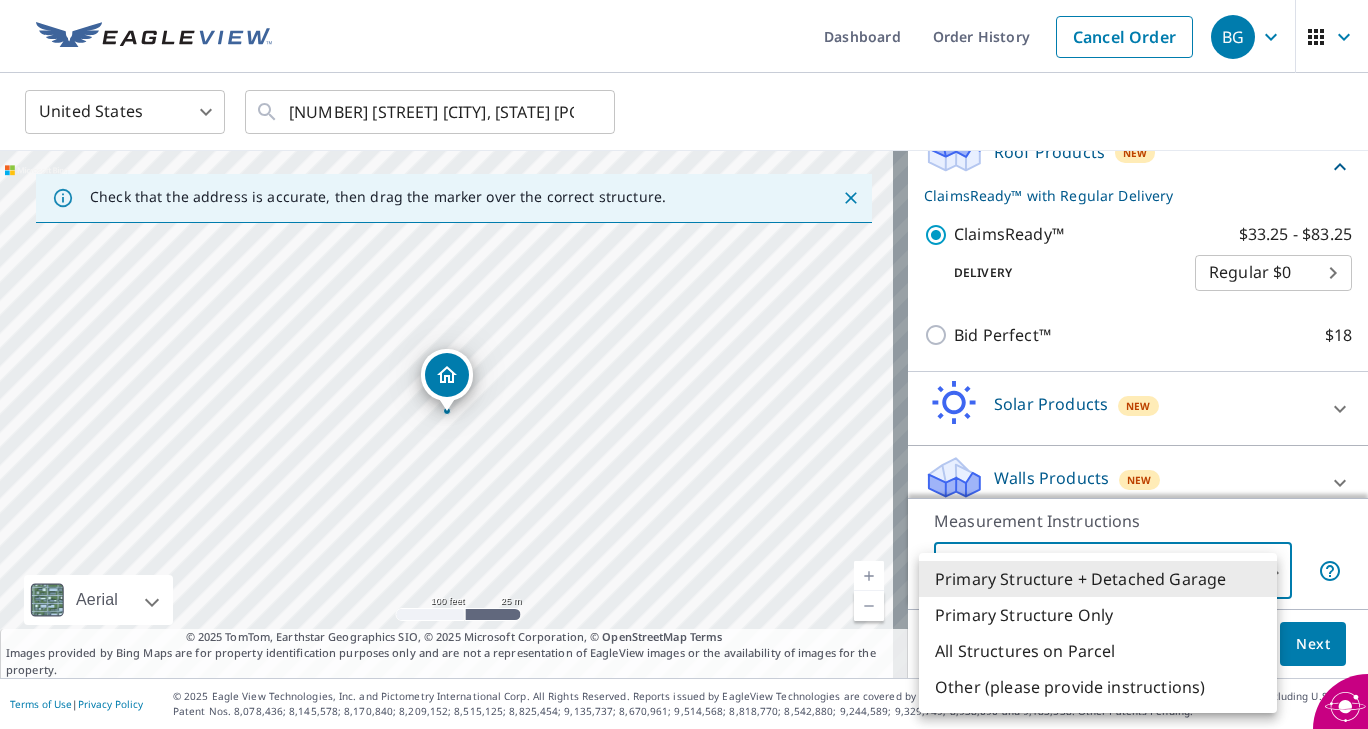 click on "BG BG
Dashboard Order History Cancel Order BG United States US ​ [NUMBER] [STREET] [CITY], [STATE] [POSTAL_CODE] ​ Check that the address is accurate, then drag the marker over the correct structure. [NUMBER] [STREET] [CITY], [STATE] [POSTAL_CODE] Aerial Road A standard road map Aerial A detailed look from above Labels Labels 100 feet 25 m © 2025 TomTom, © Vexcel Imaging, © 2025 Microsoft Corporation,  © OpenStreetMap Terms © 2025 TomTom, Earthstar Geographics SIO, © 2025 Microsoft Corporation, ©   OpenStreetMap   Terms Images provided by Bing Maps are for property identification purposes only and are not a representation of EagleView images or the availability of images for the property. PROPERTY TYPE Residential Commercial This is a complex BUILDING ID [NUMBER] [STREET], [CITY], [STATE], [POSTAL_CODE] Roof Products New ClaimsReady™ with Regular Delivery ClaimsReady™ $33.25 - $83.25 Delivery Regular $0 8 ​ Bid Perfect™ $18 Solar Products New TrueDesign for Sales $30 TrueDesign for Planning $105.5 Walls Products New $78 1 ​ Next  |" at bounding box center (684, 364) 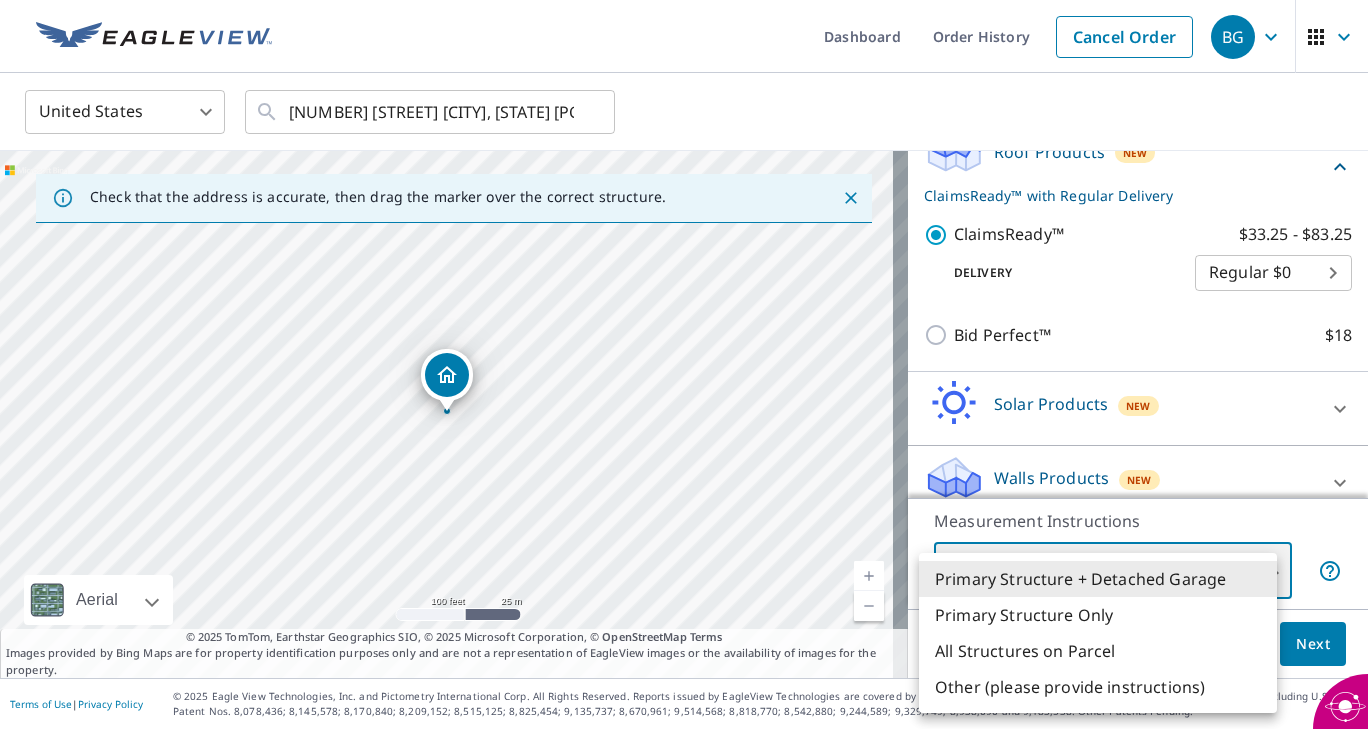 type on "2" 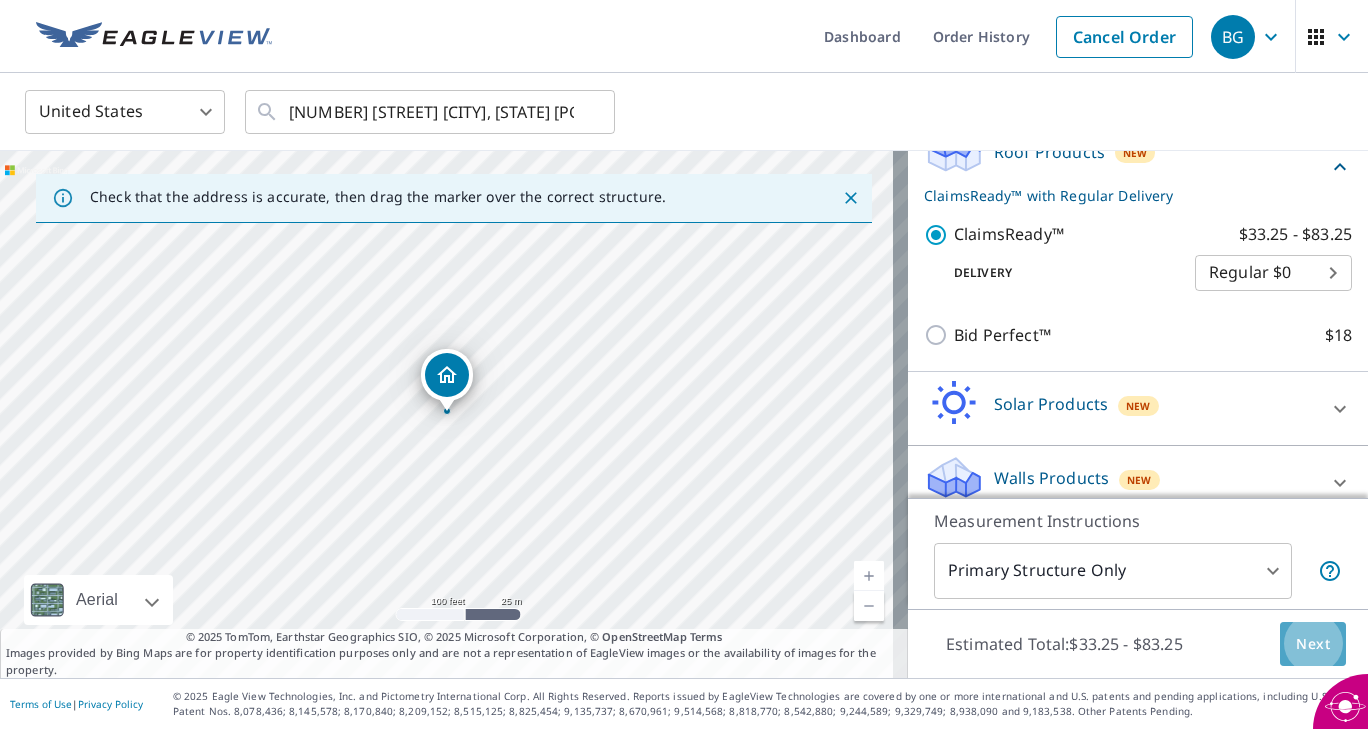 click on "Next" at bounding box center [1313, 644] 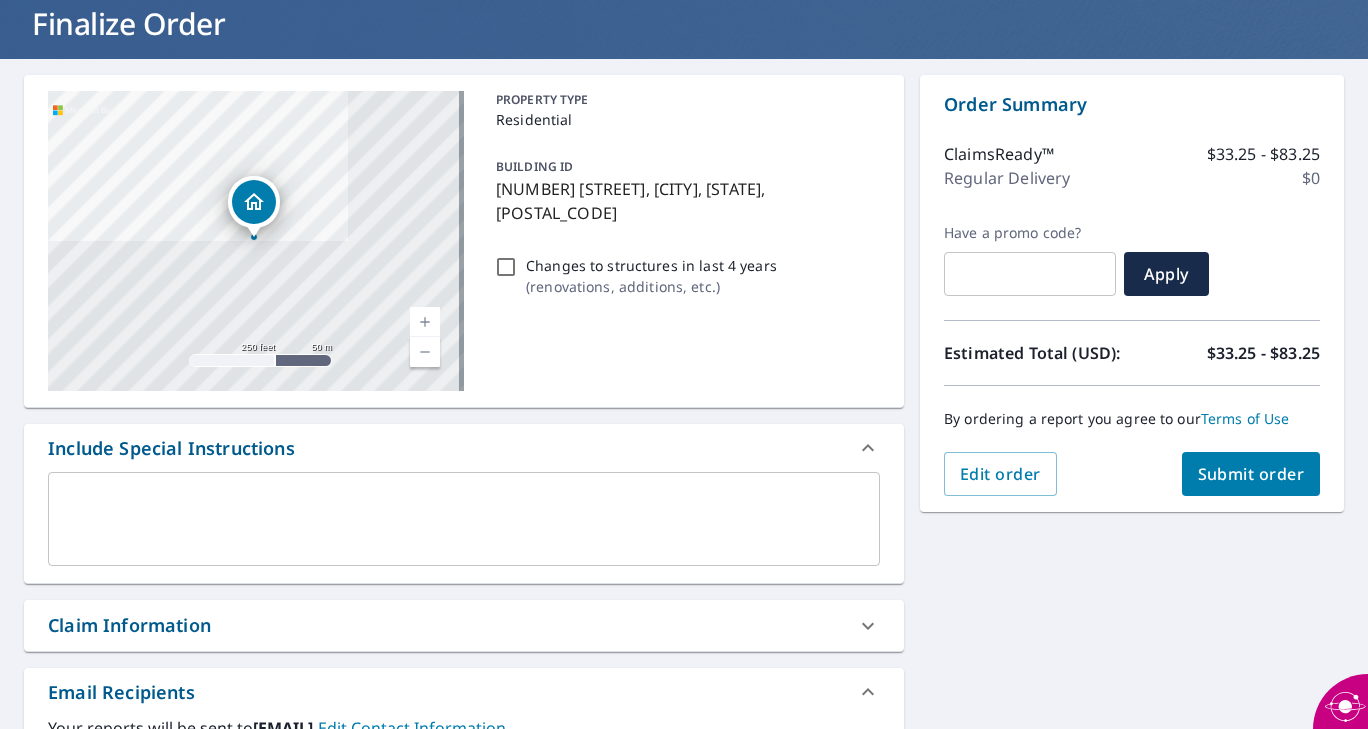 scroll, scrollTop: 200, scrollLeft: 0, axis: vertical 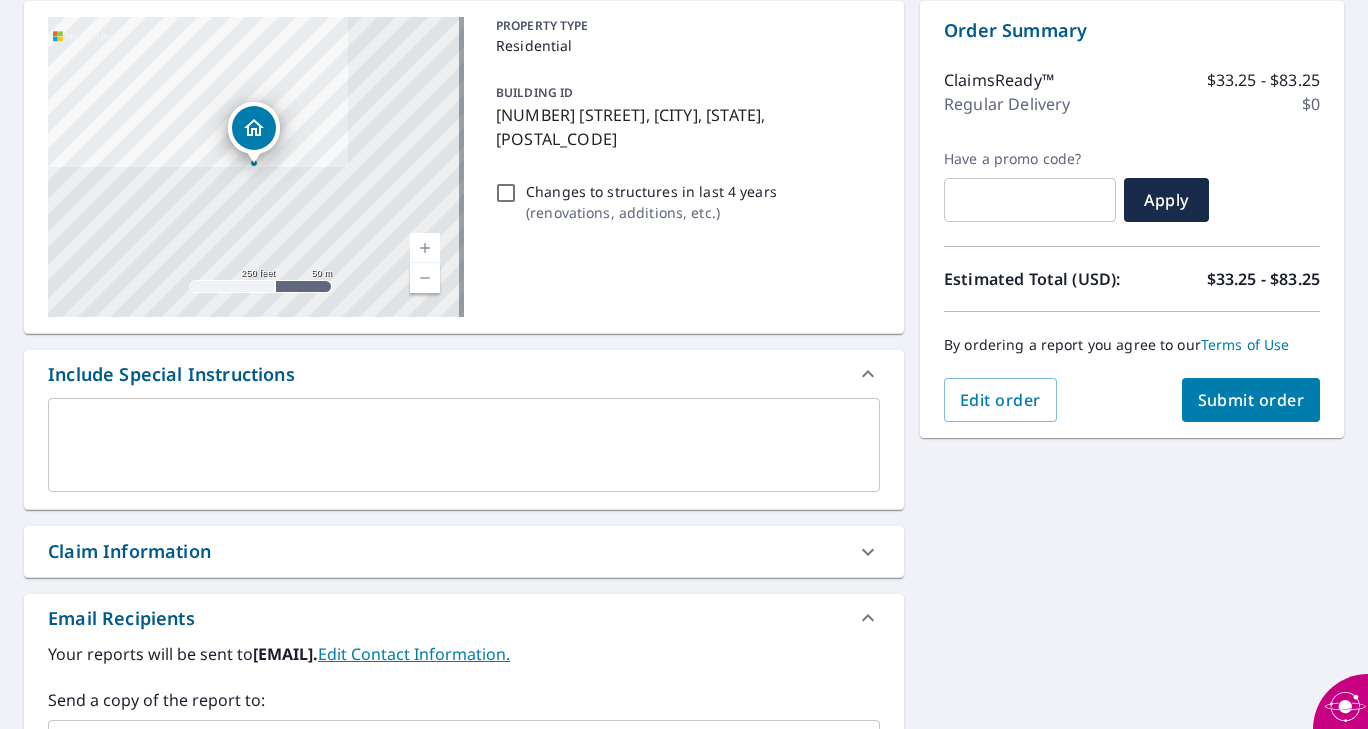click at bounding box center (464, 445) 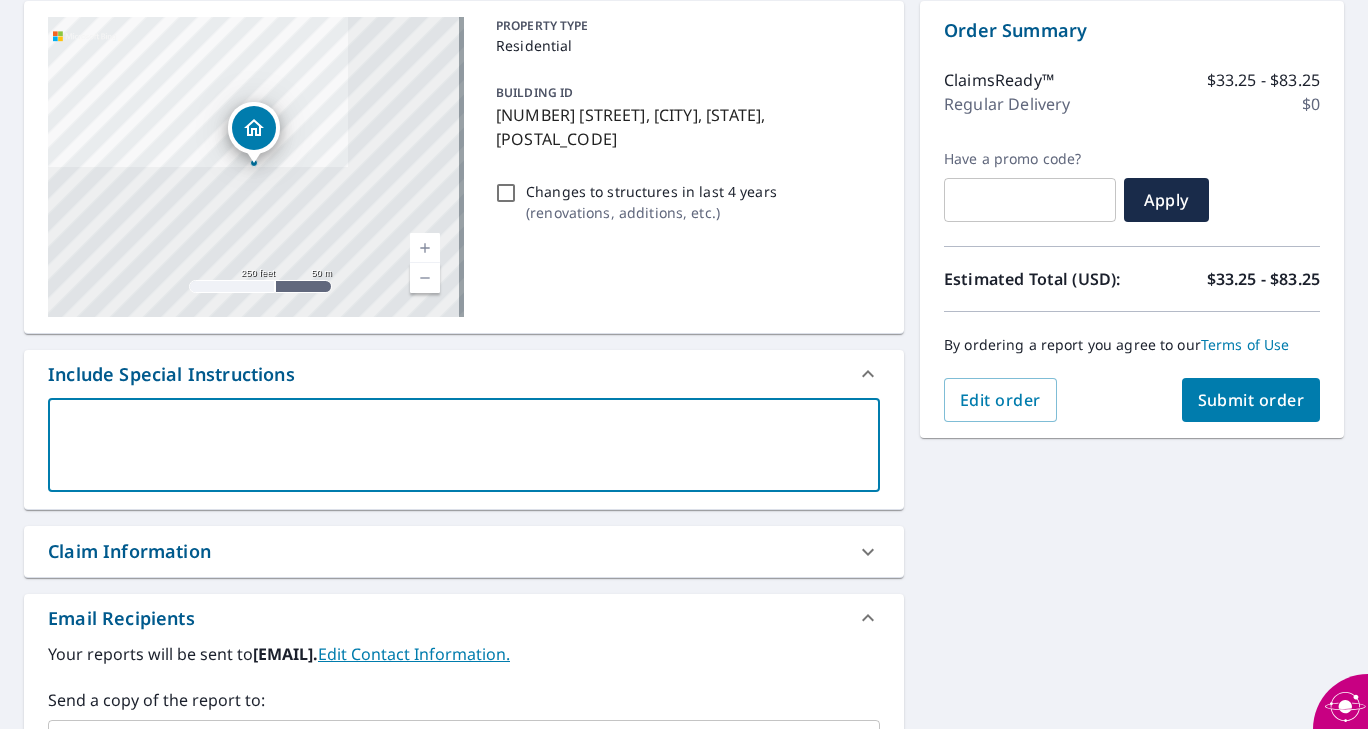 type on "w" 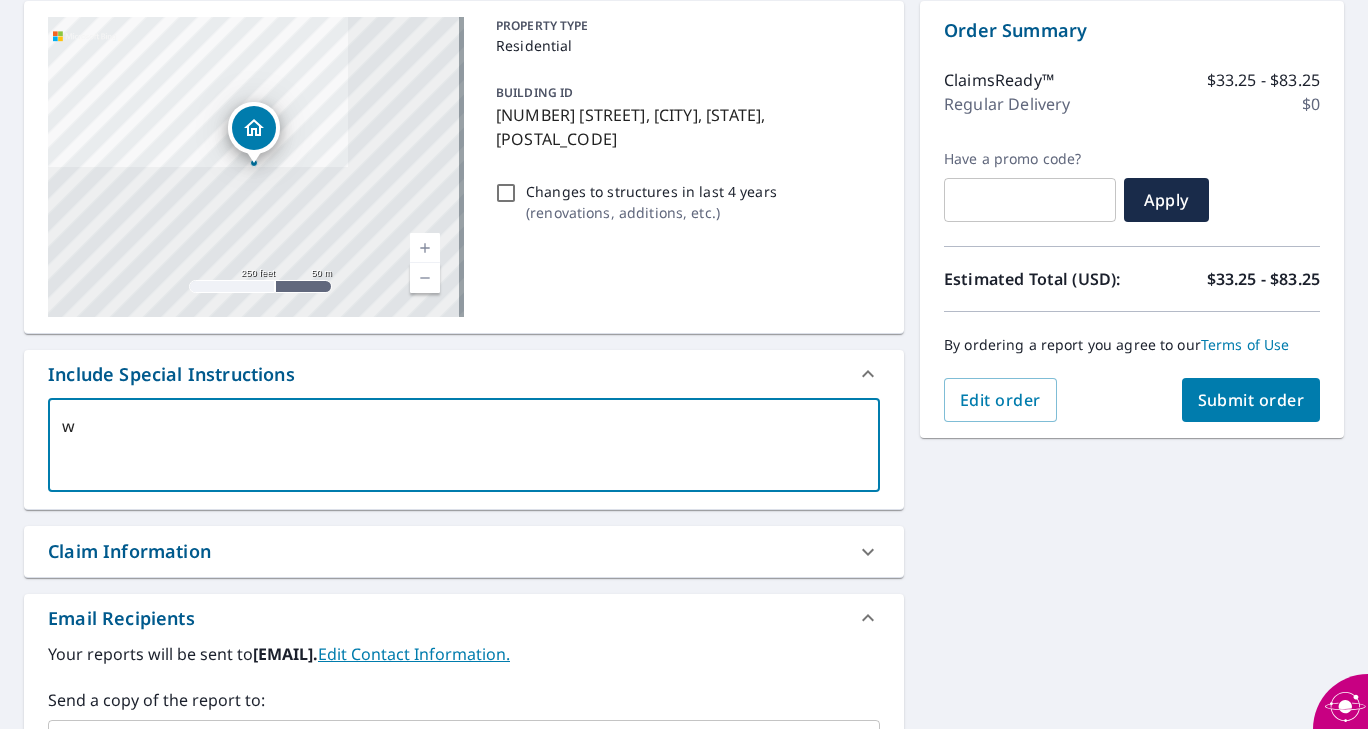 type on "we" 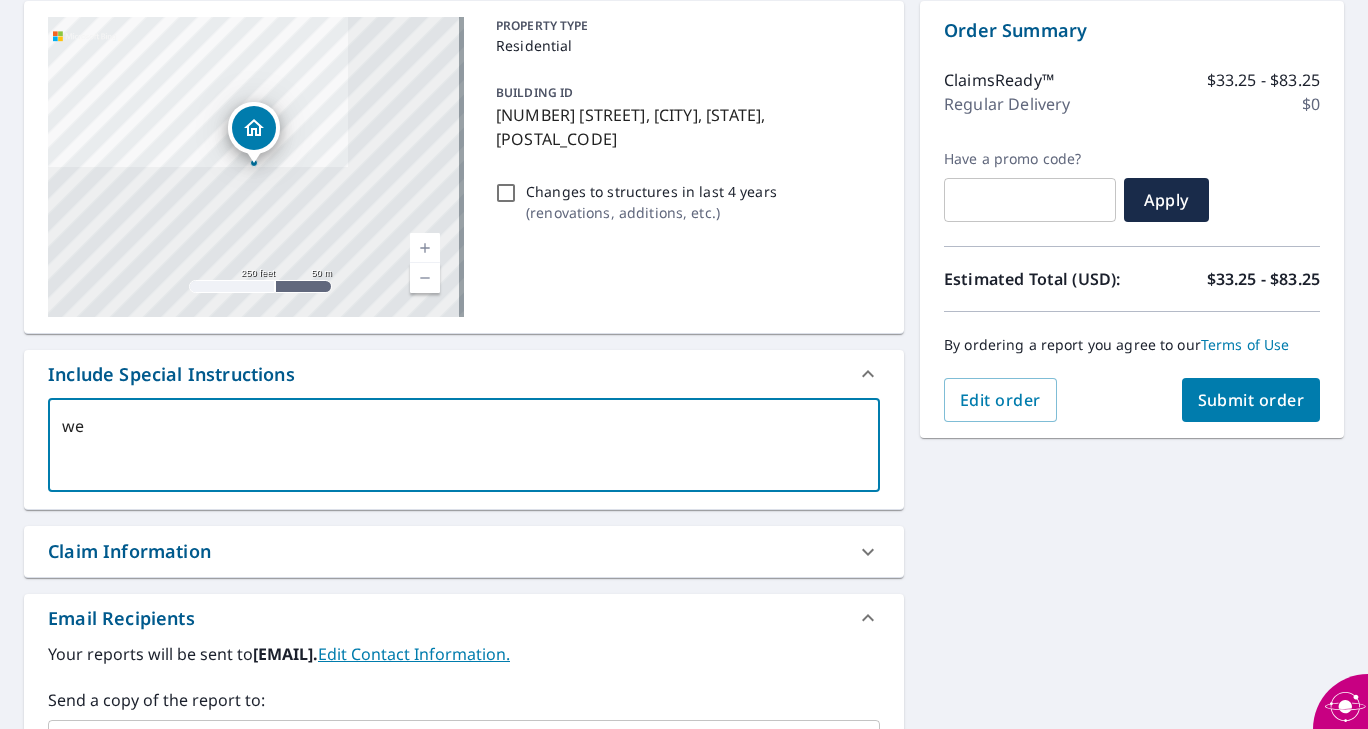 type on "we" 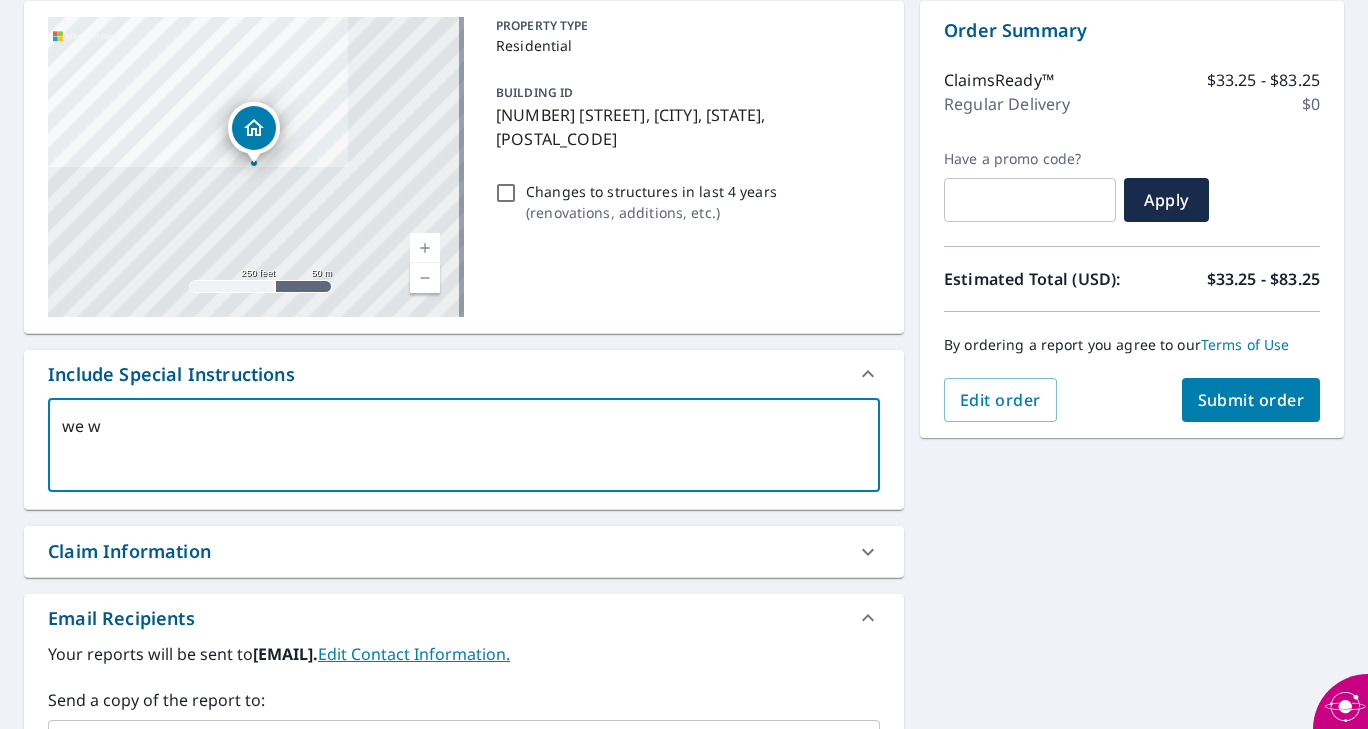 type on "we wi" 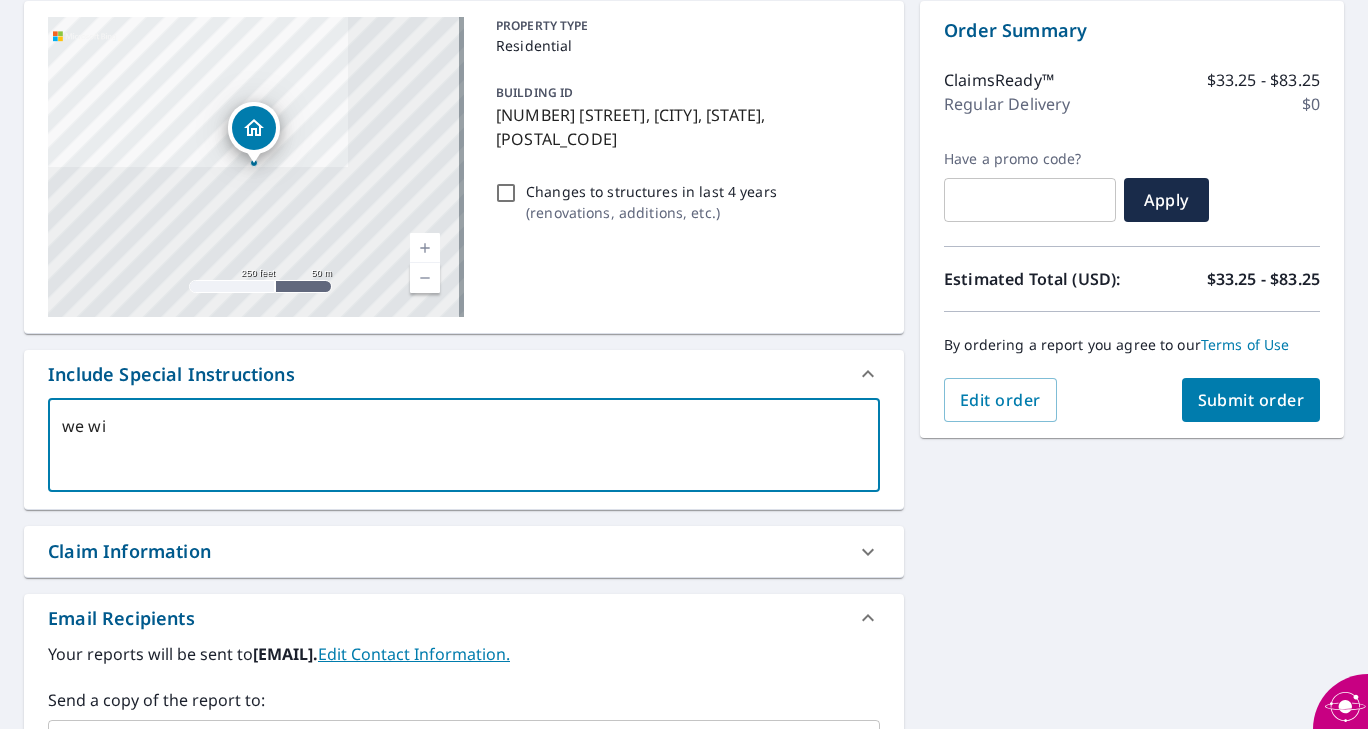 type on "we wil" 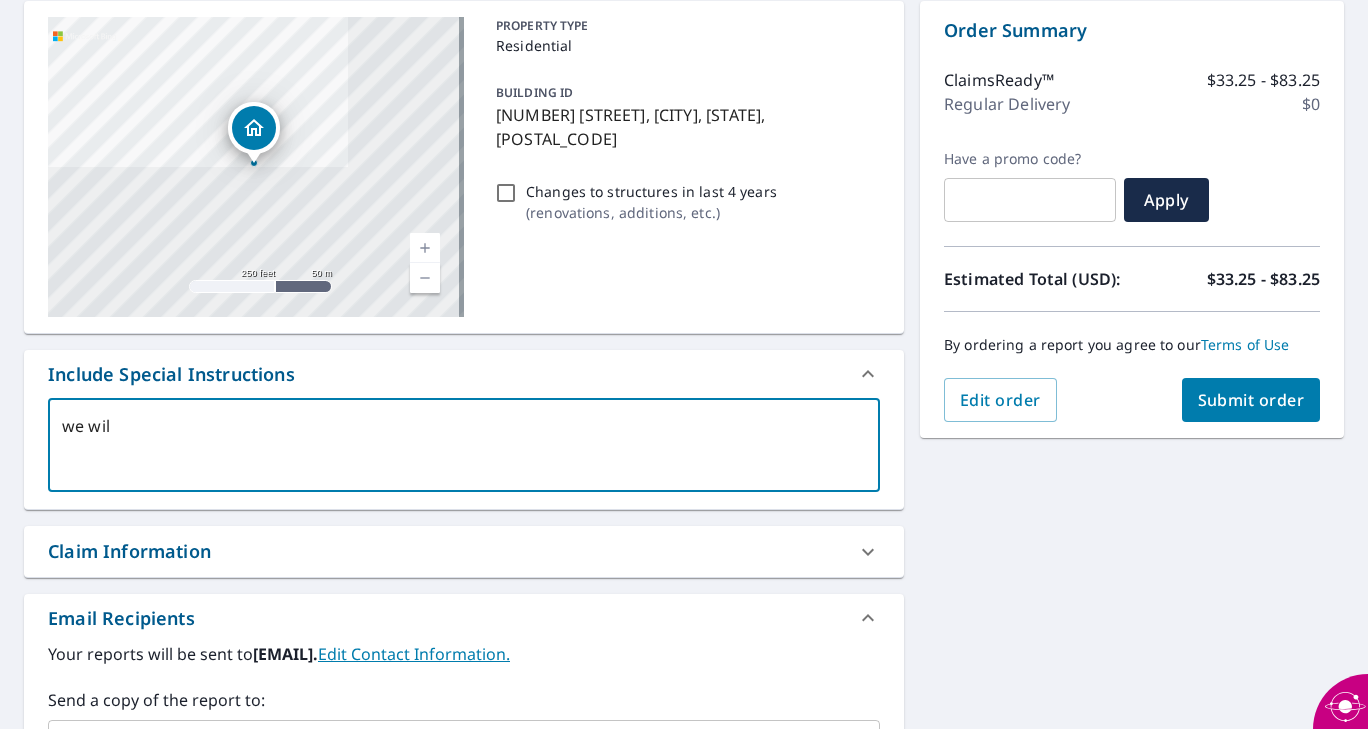 type on "we will" 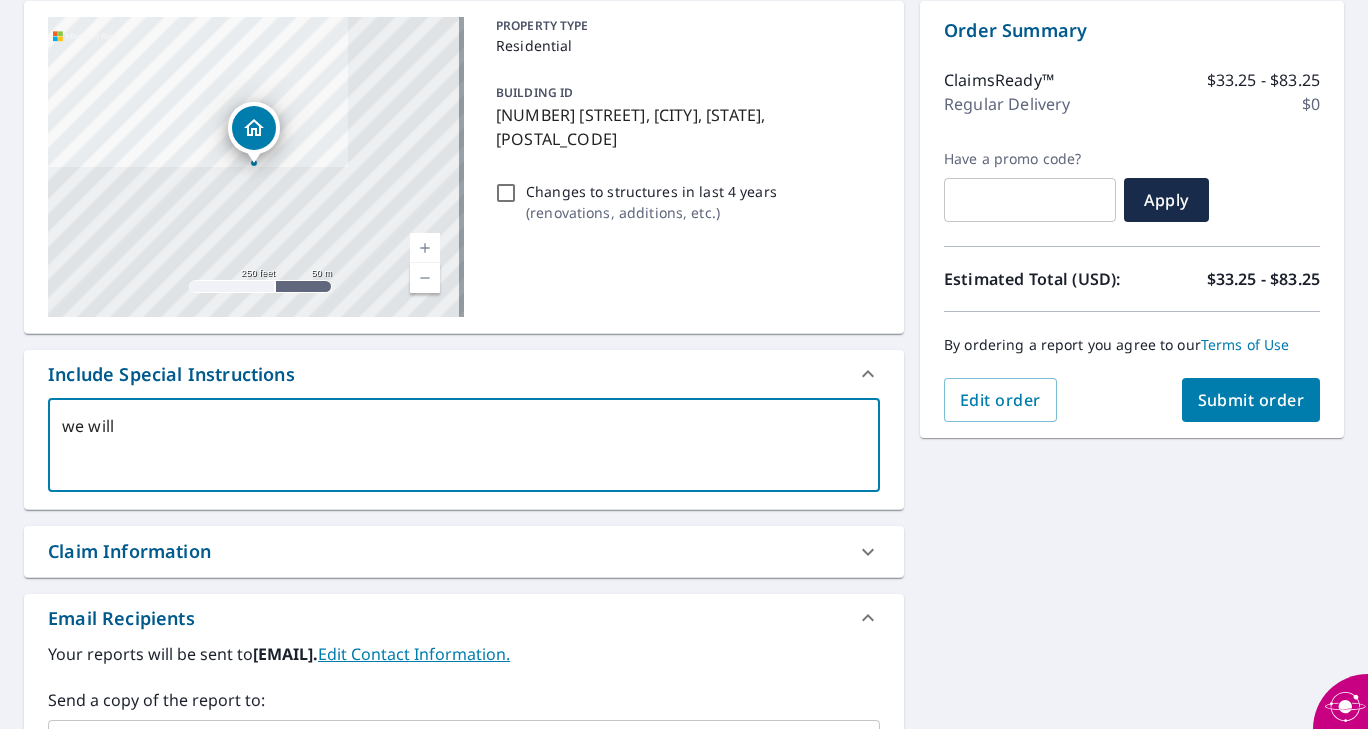 type on "we will" 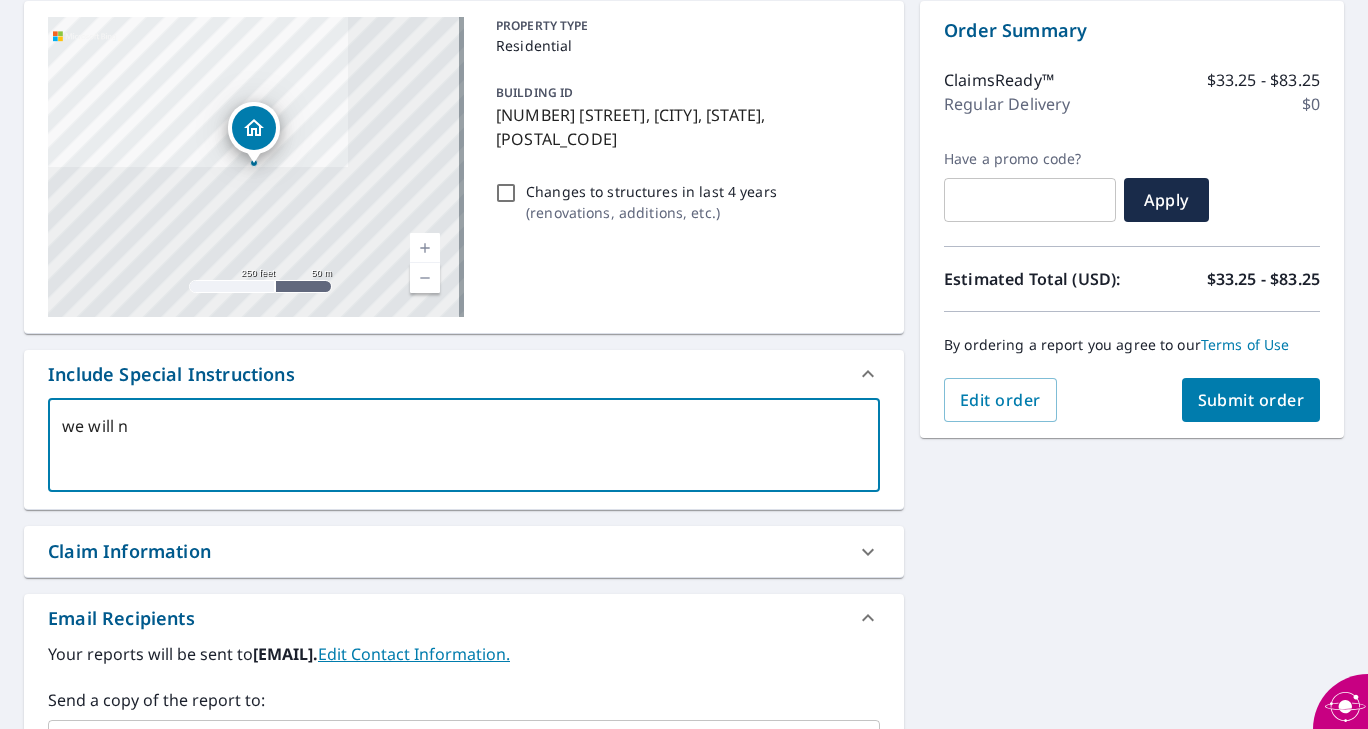 type on "we will ne" 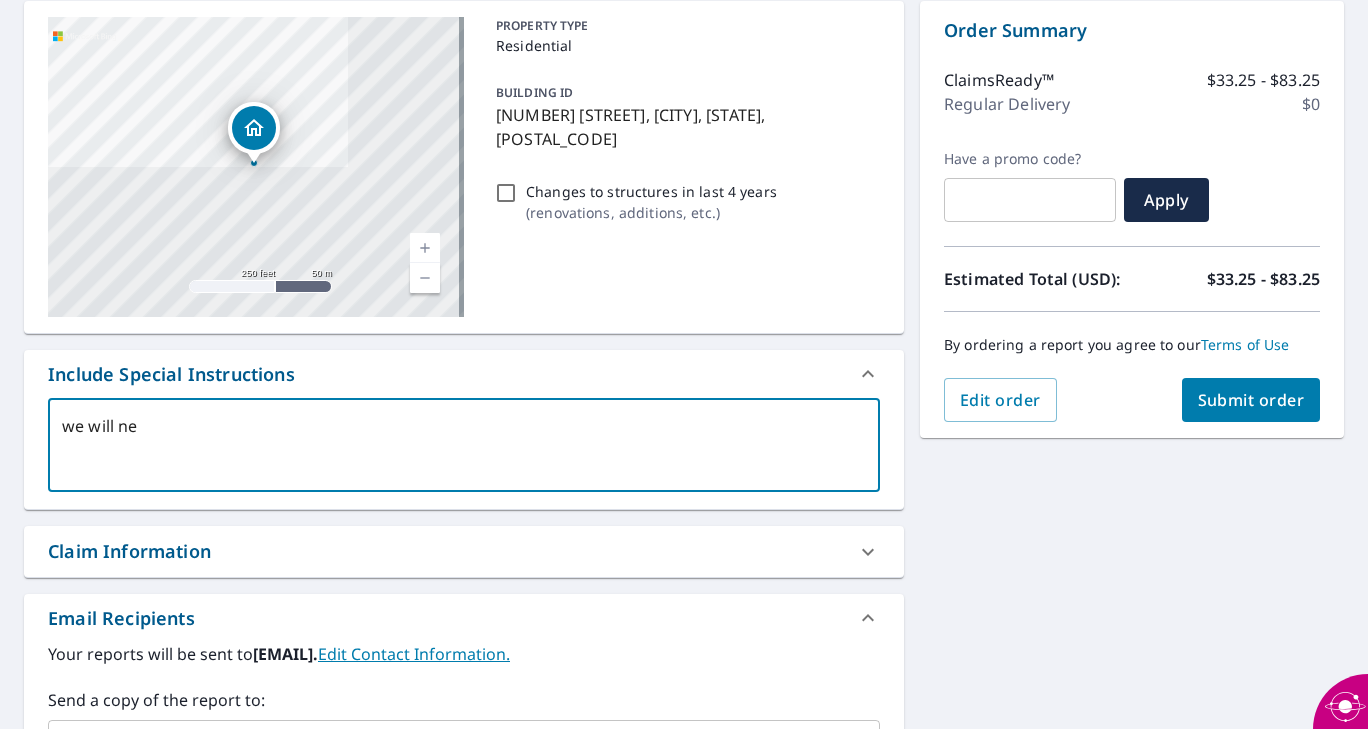 type on "we will nee" 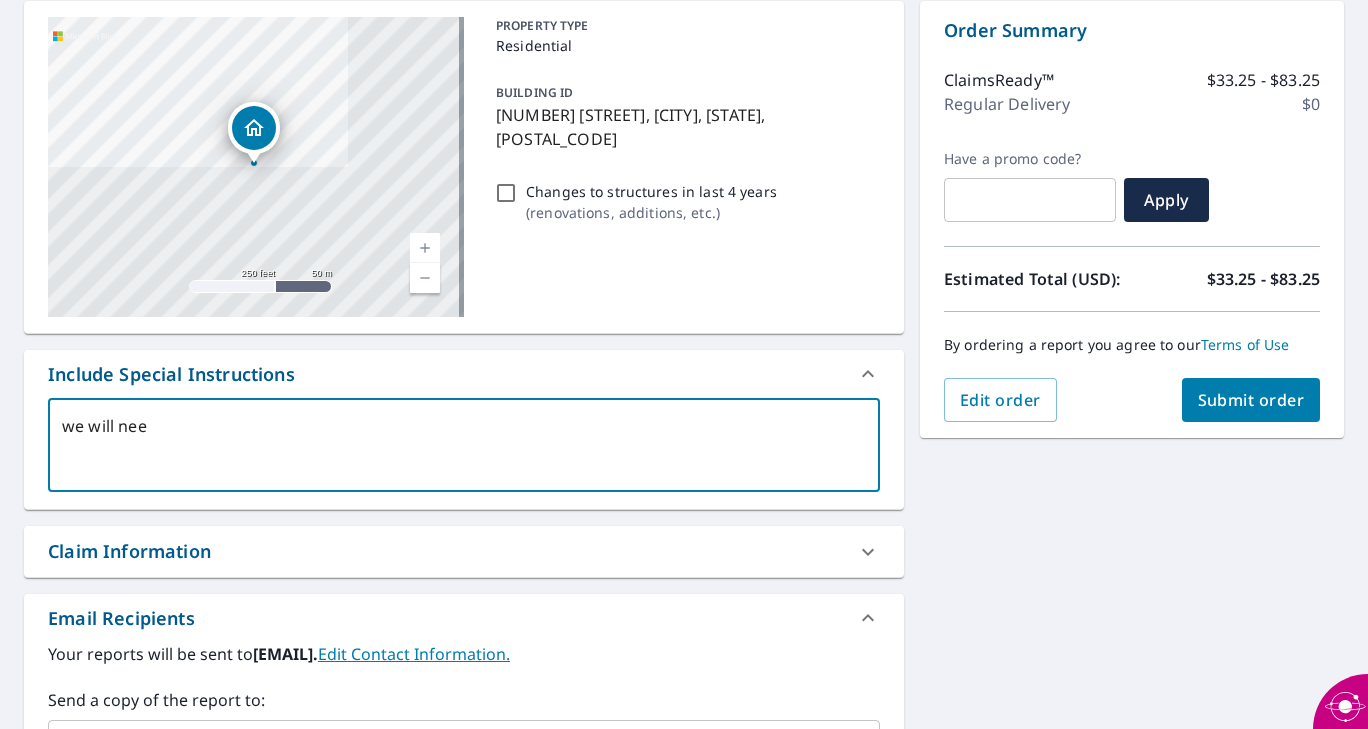 type on "x" 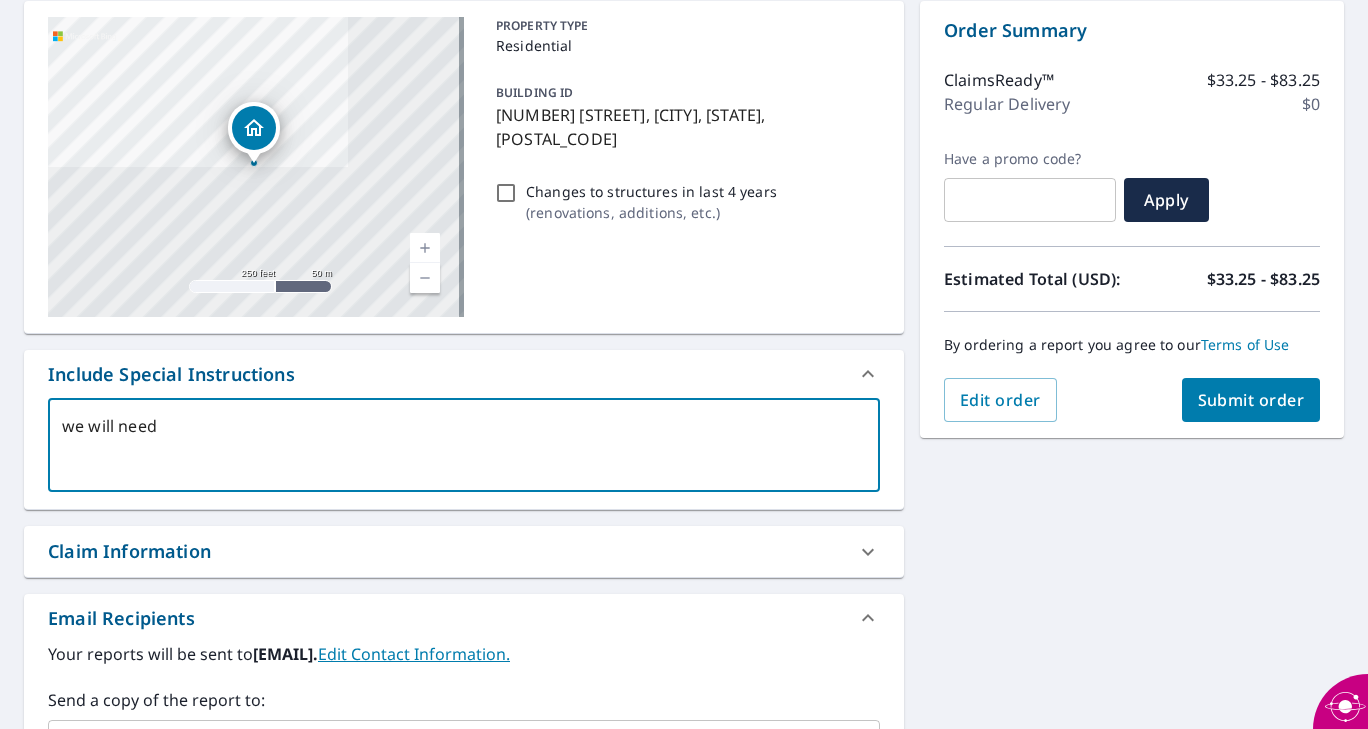 type on "we will need" 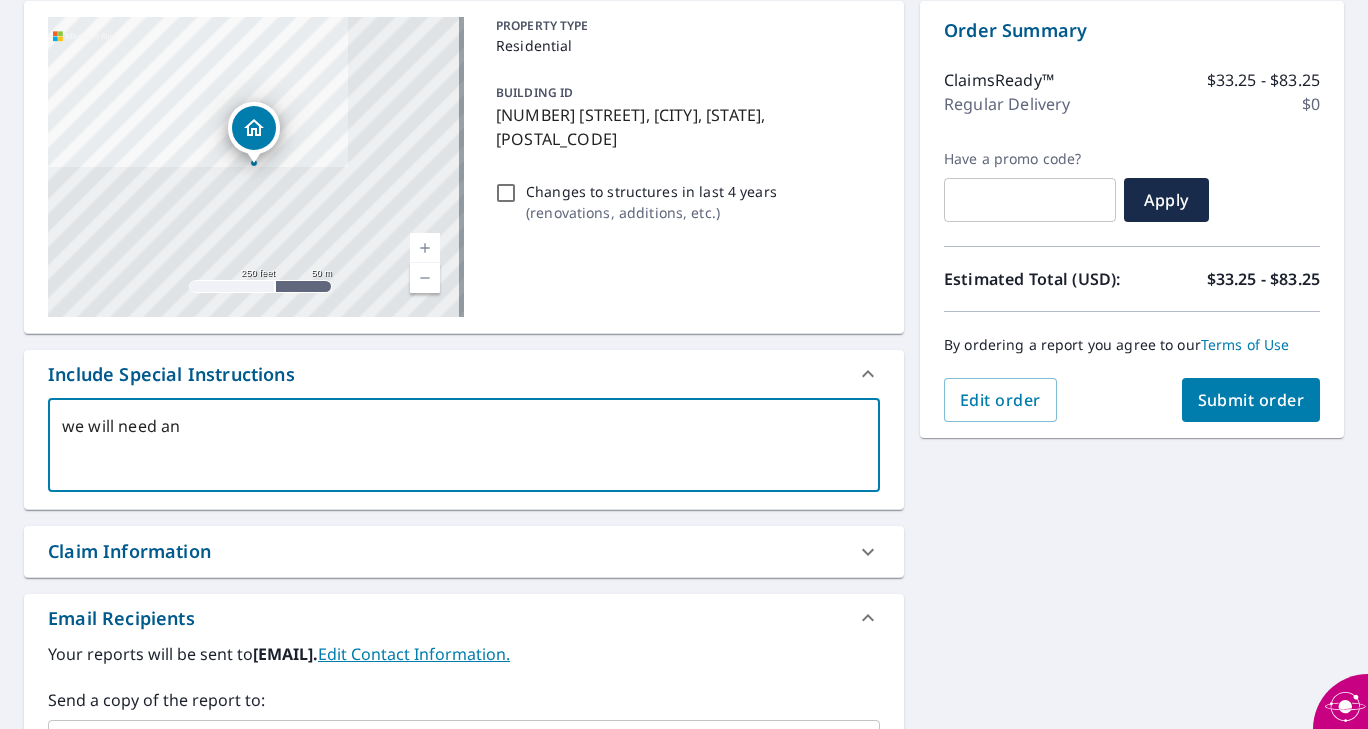 type on "we will need an" 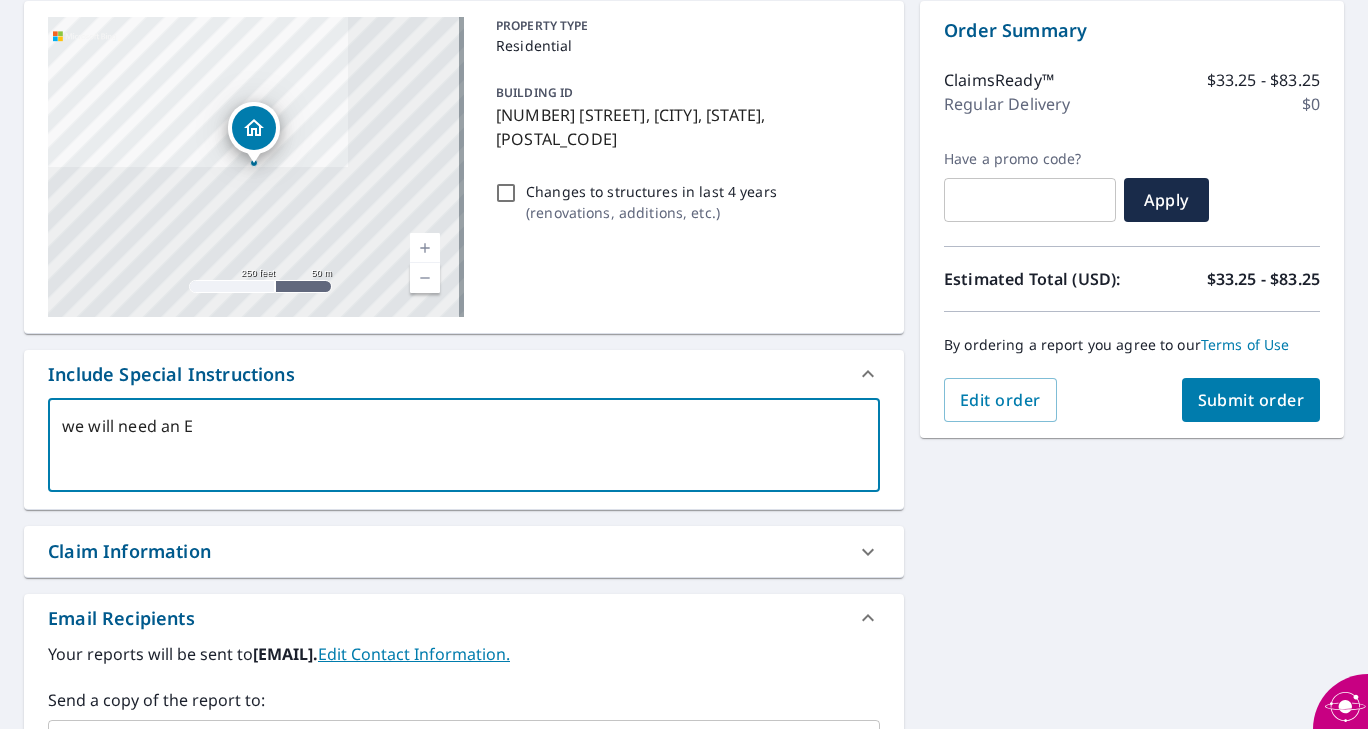 type on "we will need an ES" 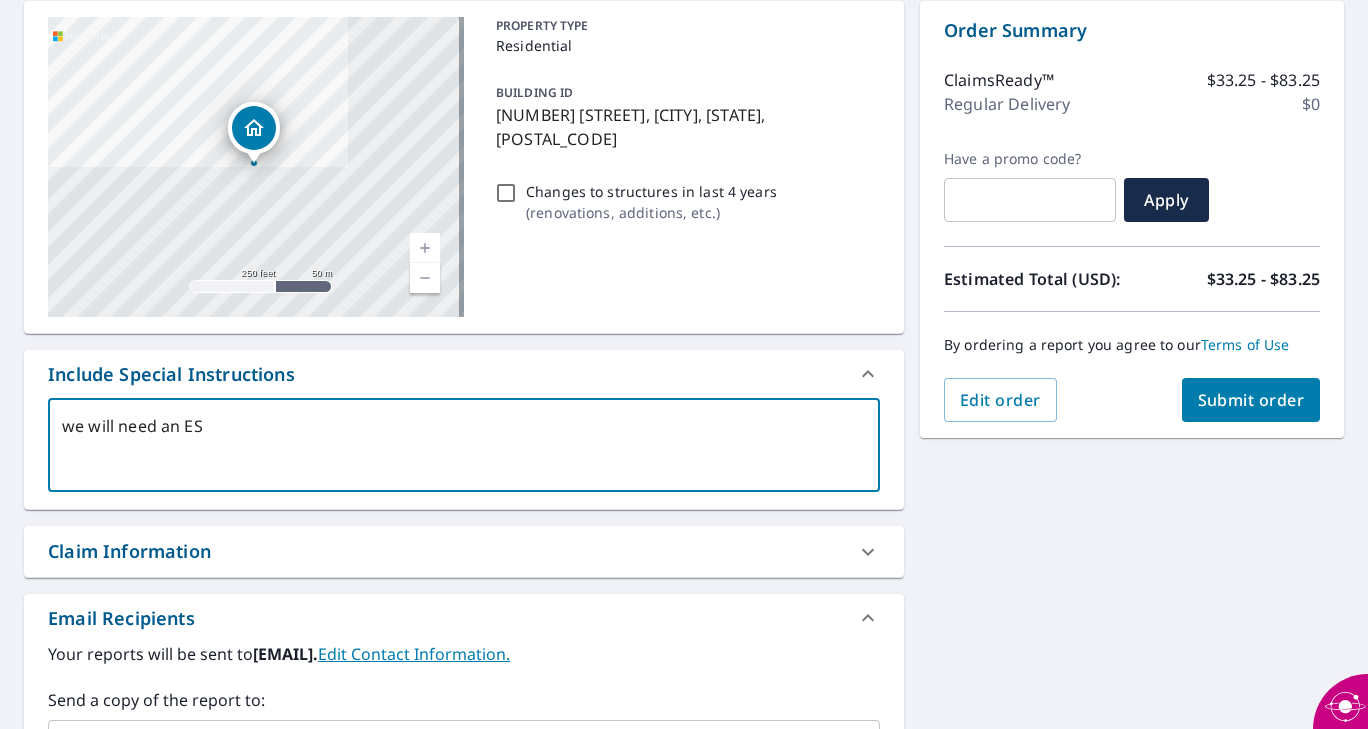 type on "we will need an ESX" 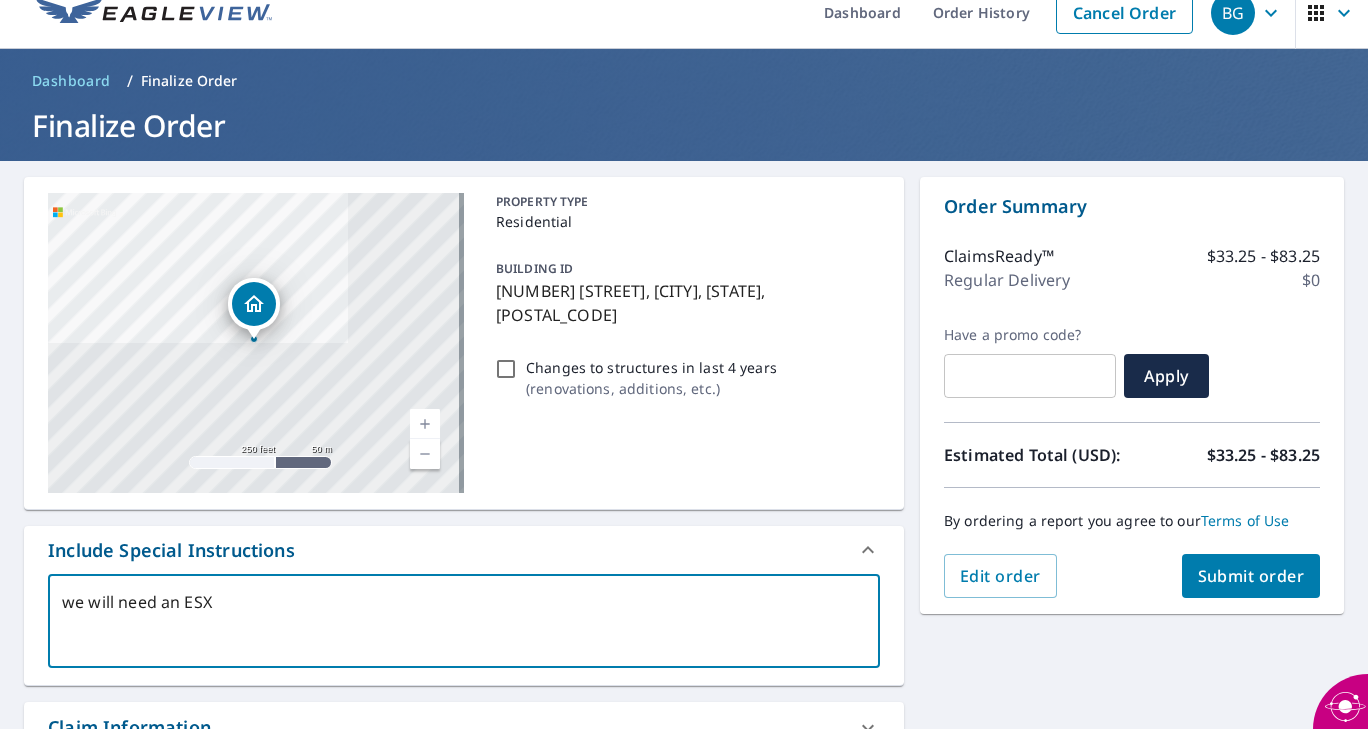 scroll, scrollTop: 0, scrollLeft: 0, axis: both 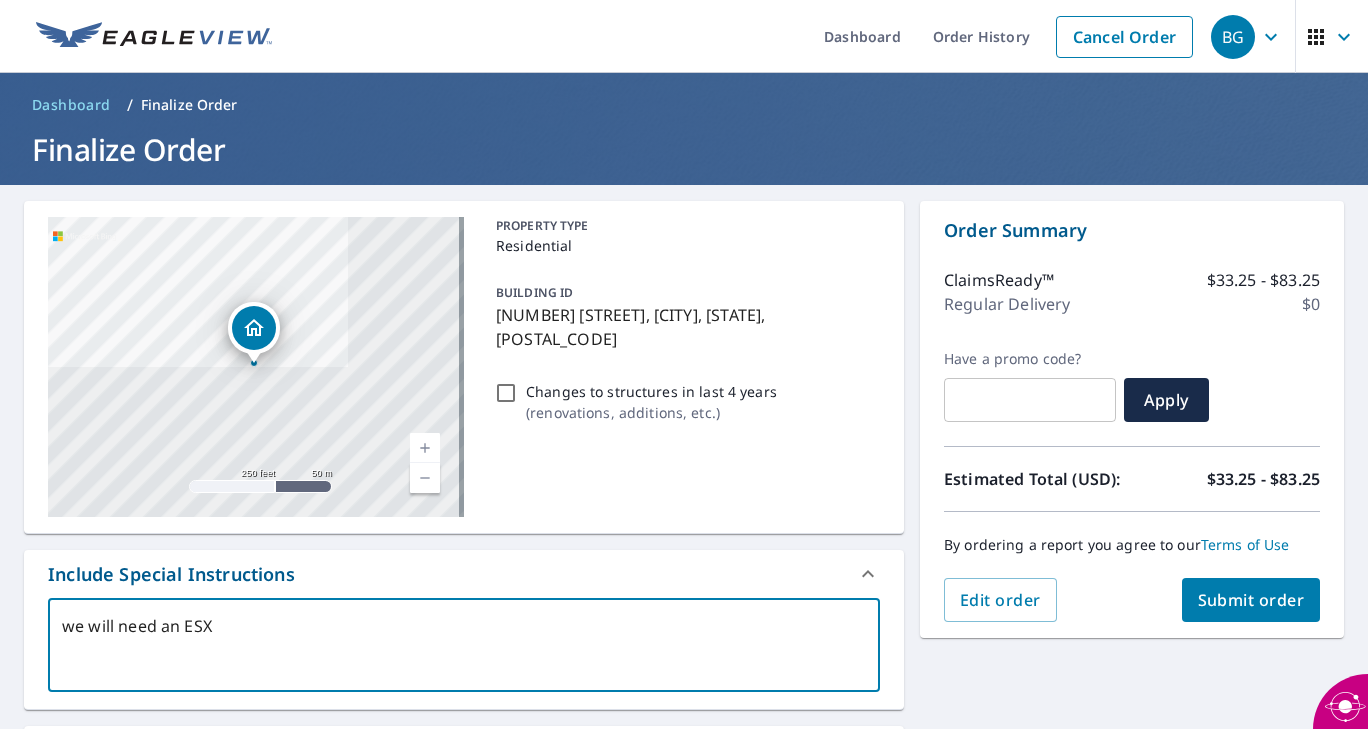 type on "we will need an ESX" 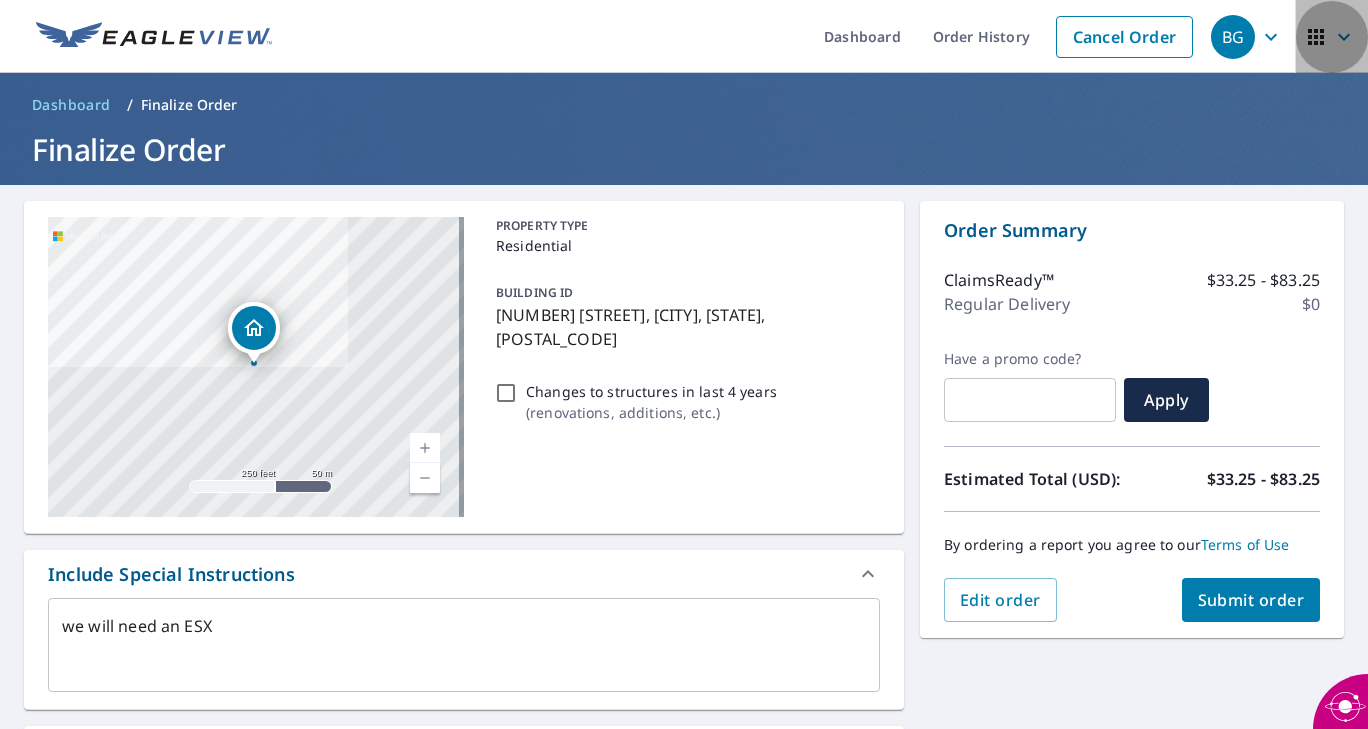 click 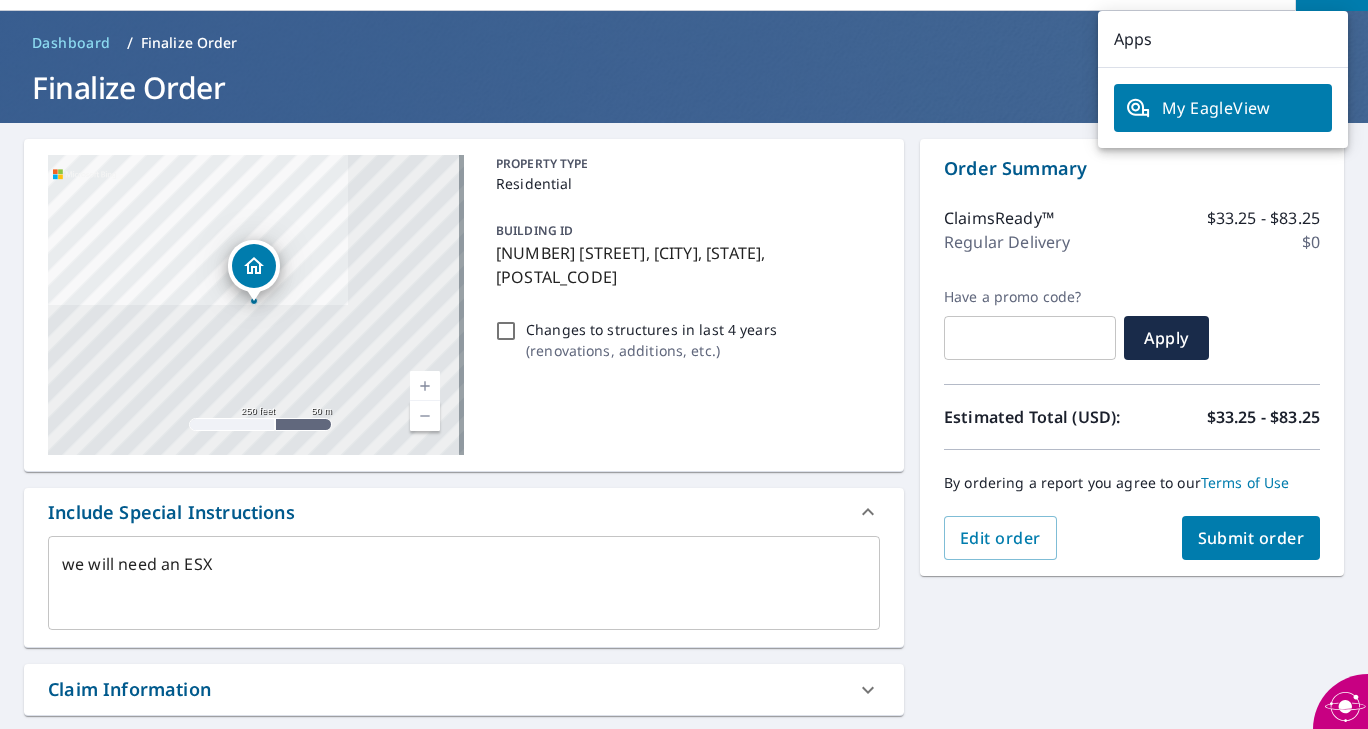 scroll, scrollTop: 0, scrollLeft: 0, axis: both 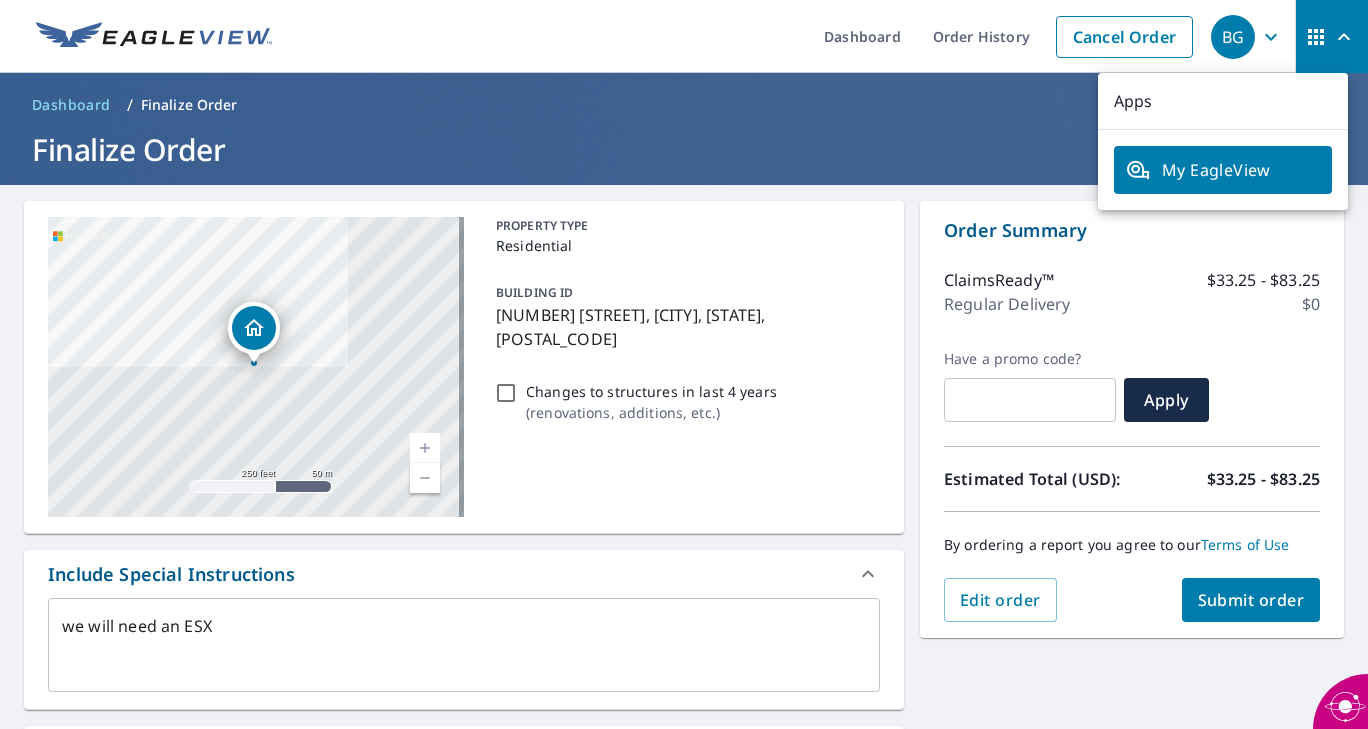 click on "Submit order" at bounding box center [1251, 600] 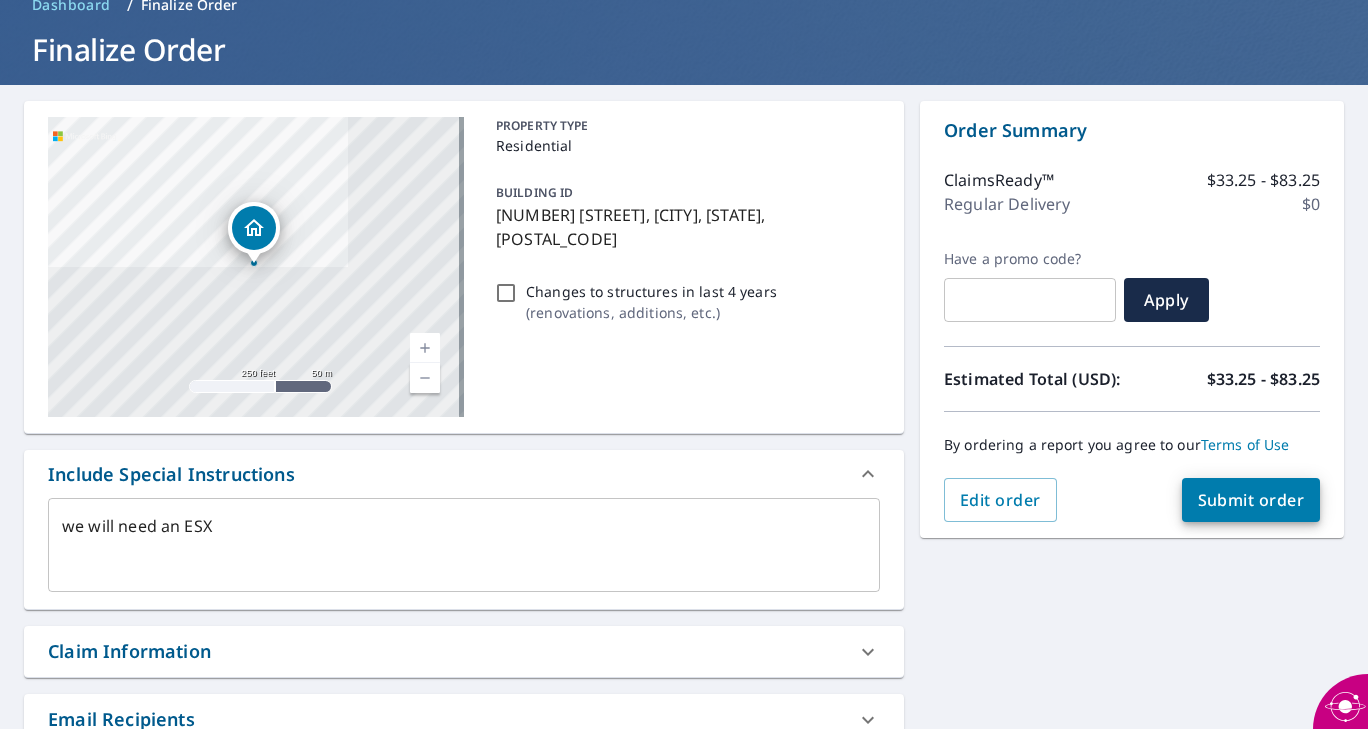 scroll, scrollTop: 0, scrollLeft: 0, axis: both 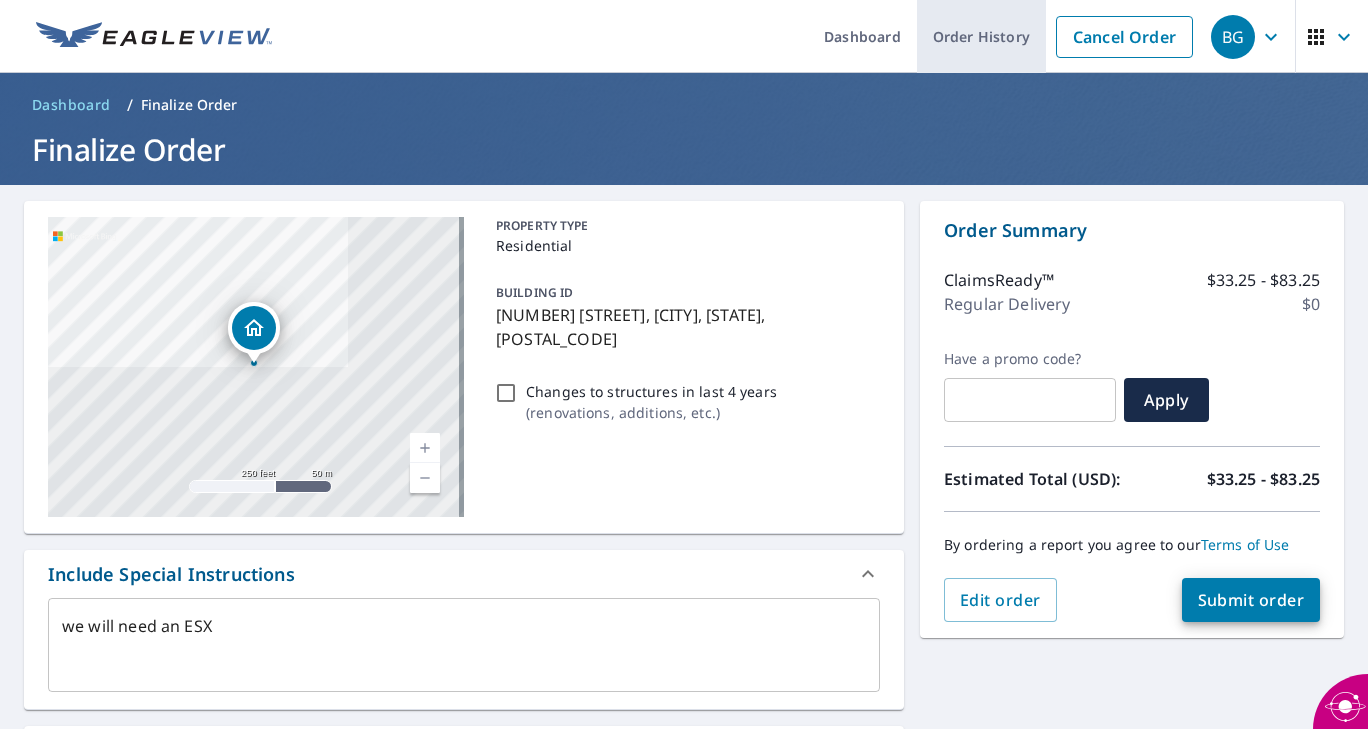 click on "Order History" at bounding box center [981, 36] 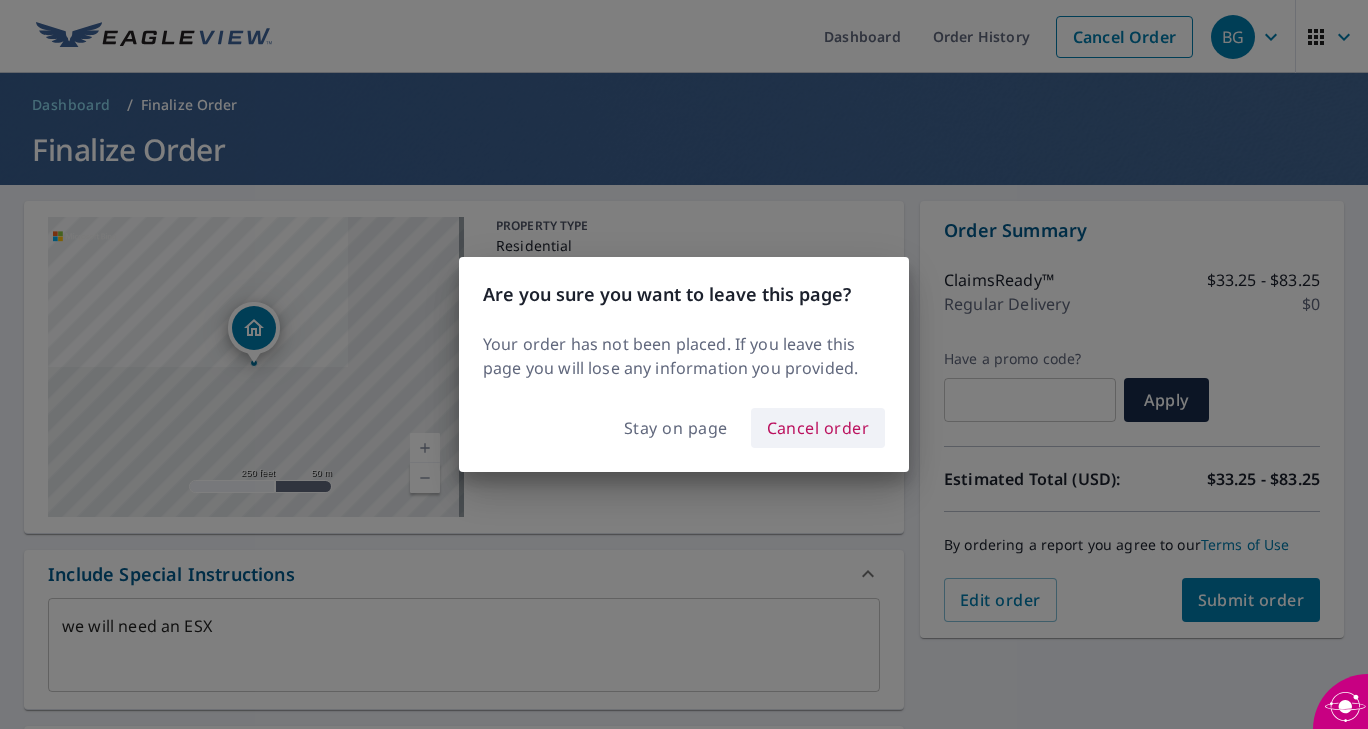 click on "Cancel order" at bounding box center [818, 428] 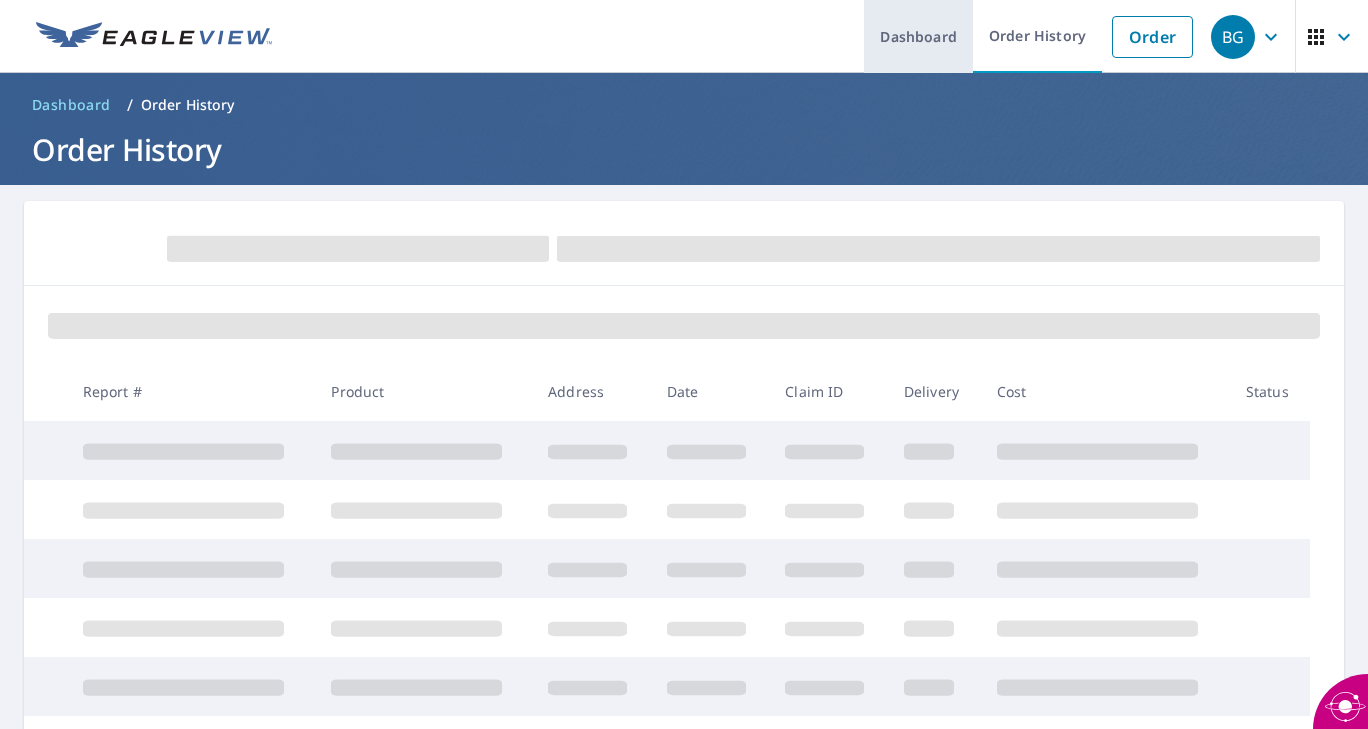 click on "Dashboard" at bounding box center (918, 36) 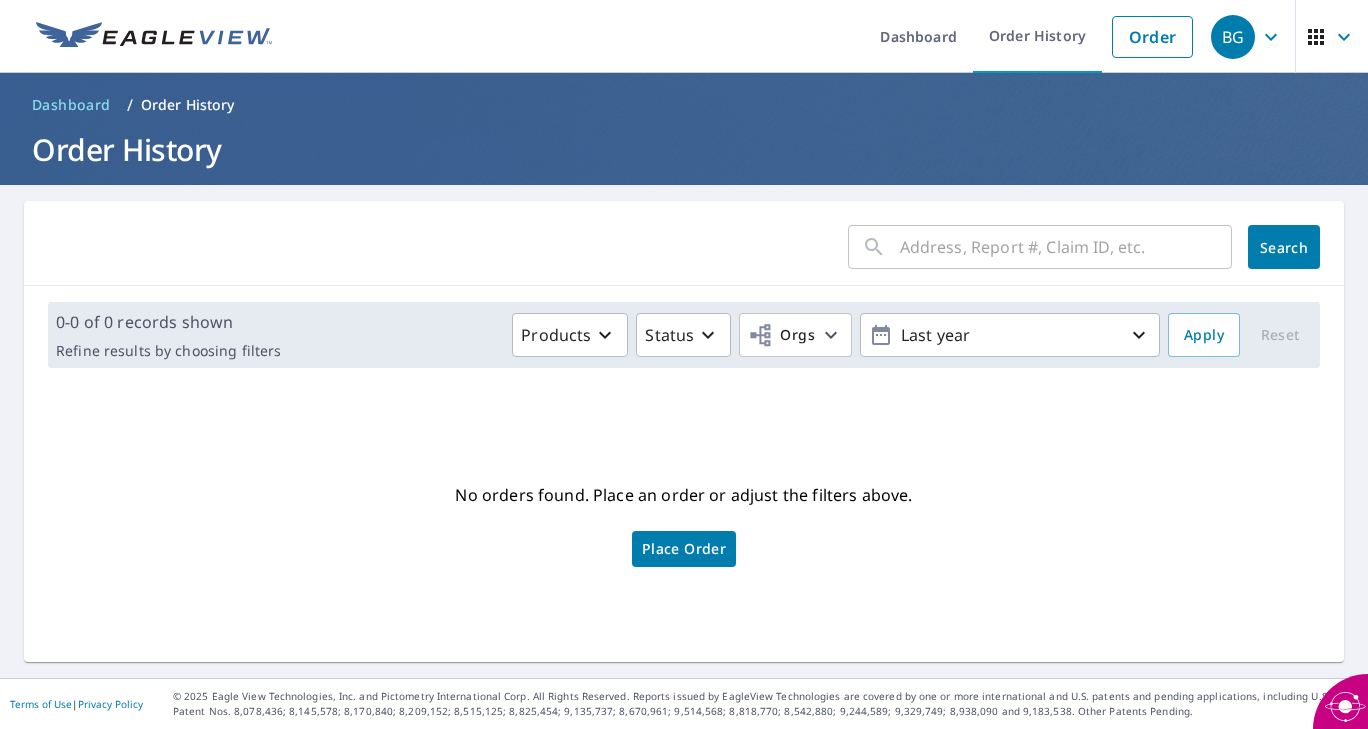 click 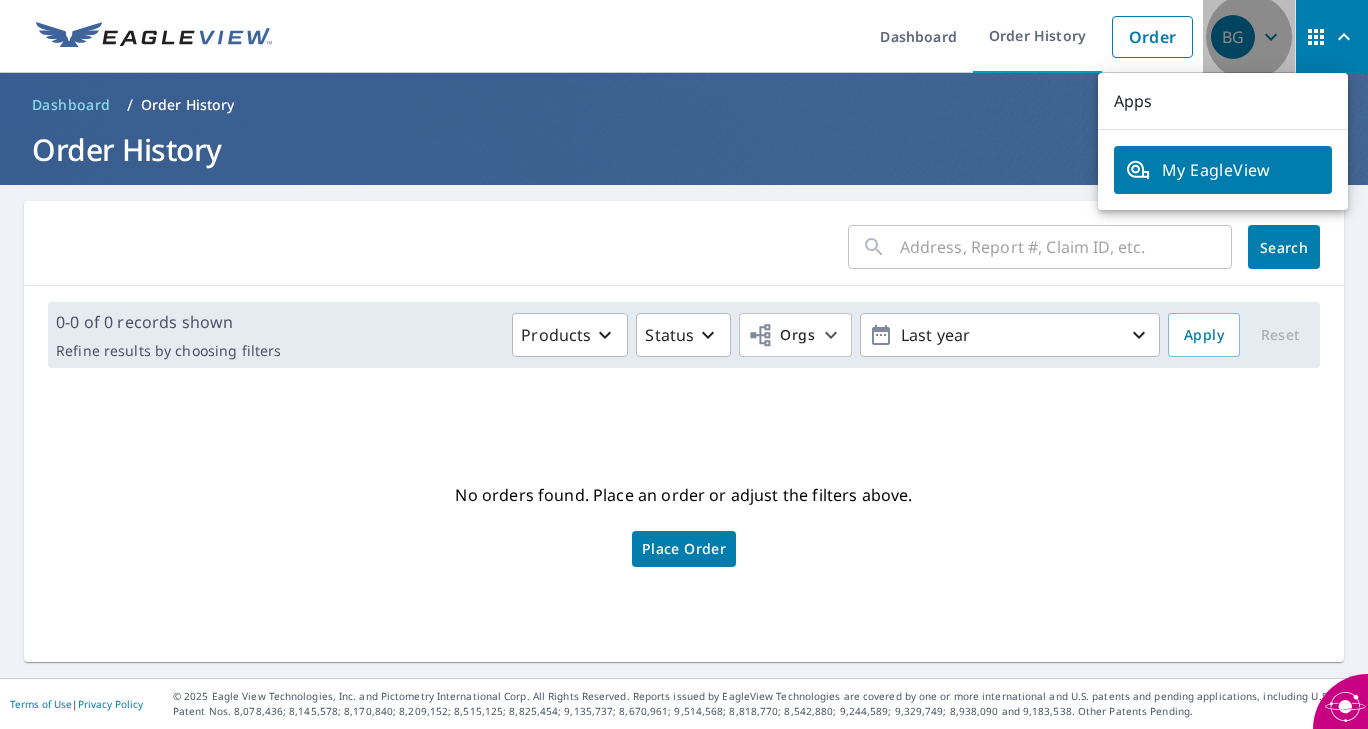 click 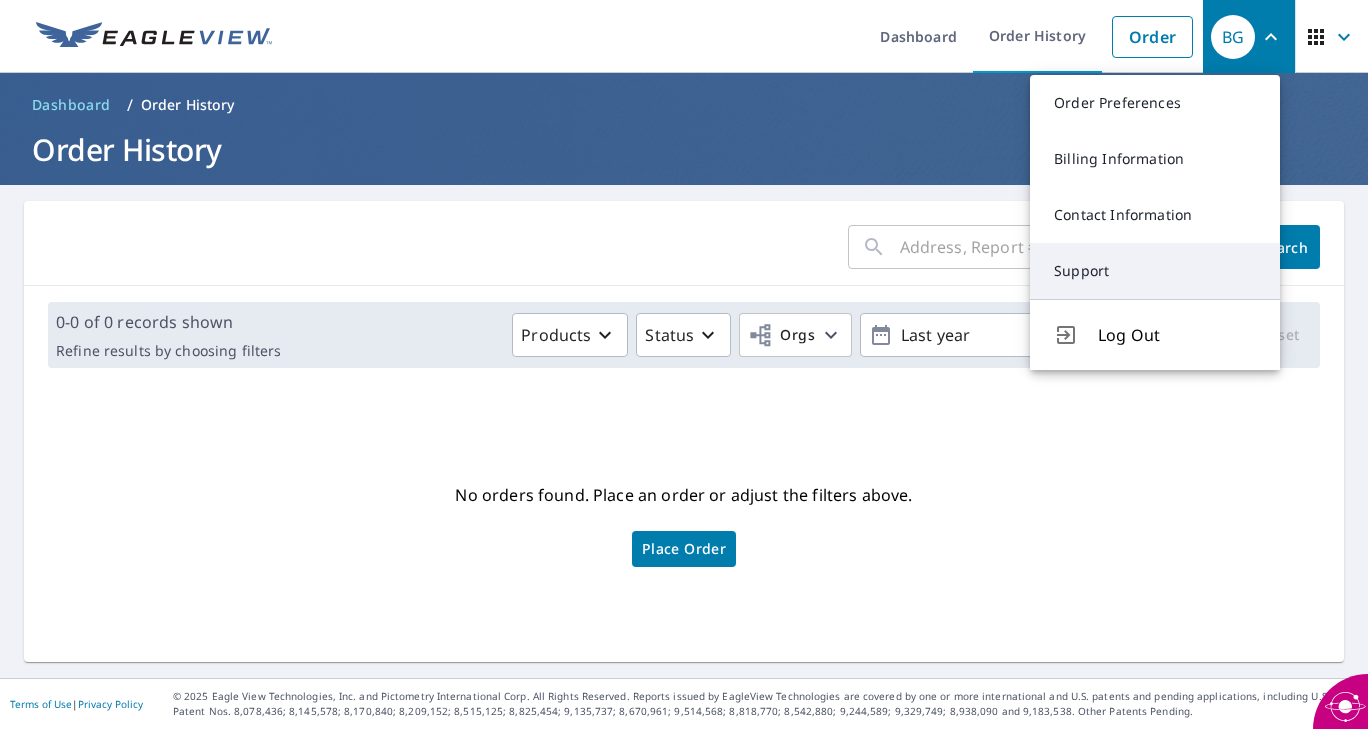 click on "Support" at bounding box center [1155, 271] 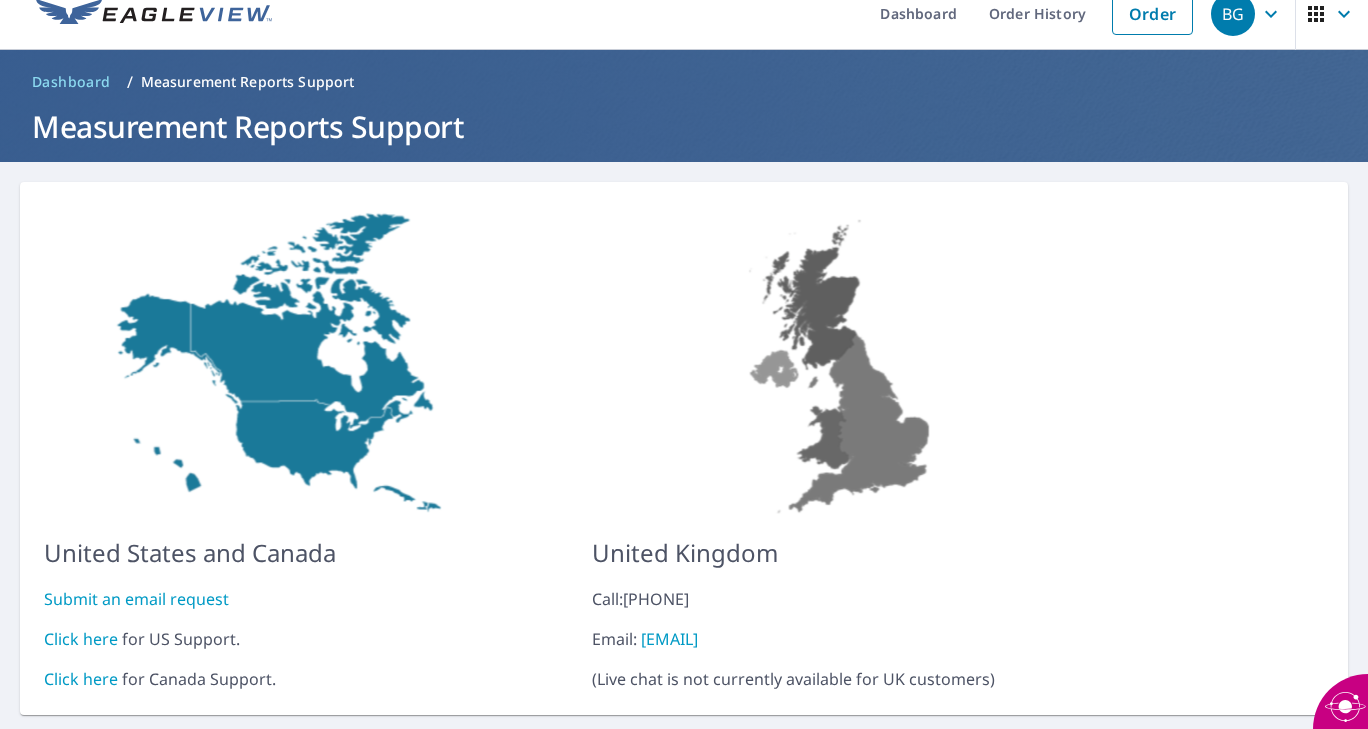 scroll, scrollTop: 0, scrollLeft: 0, axis: both 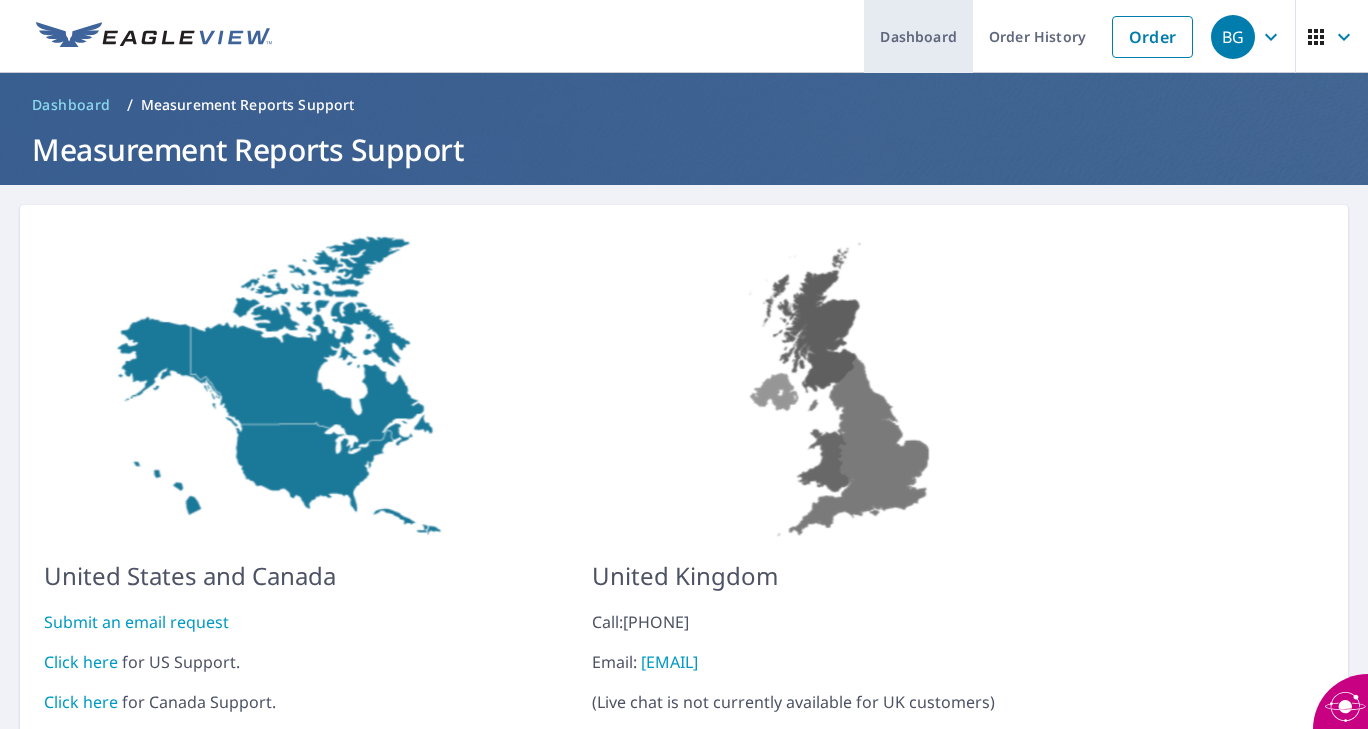 click on "Dashboard" at bounding box center [918, 36] 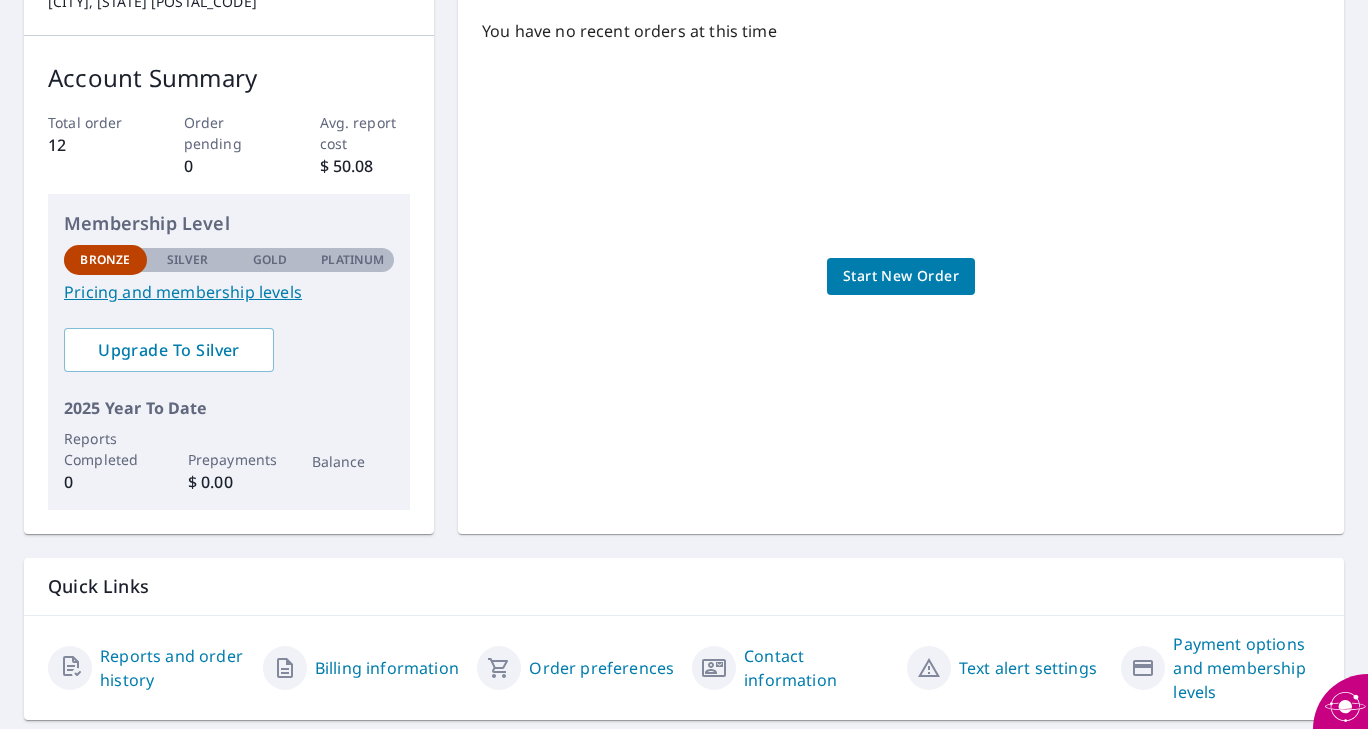 scroll, scrollTop: 331, scrollLeft: 0, axis: vertical 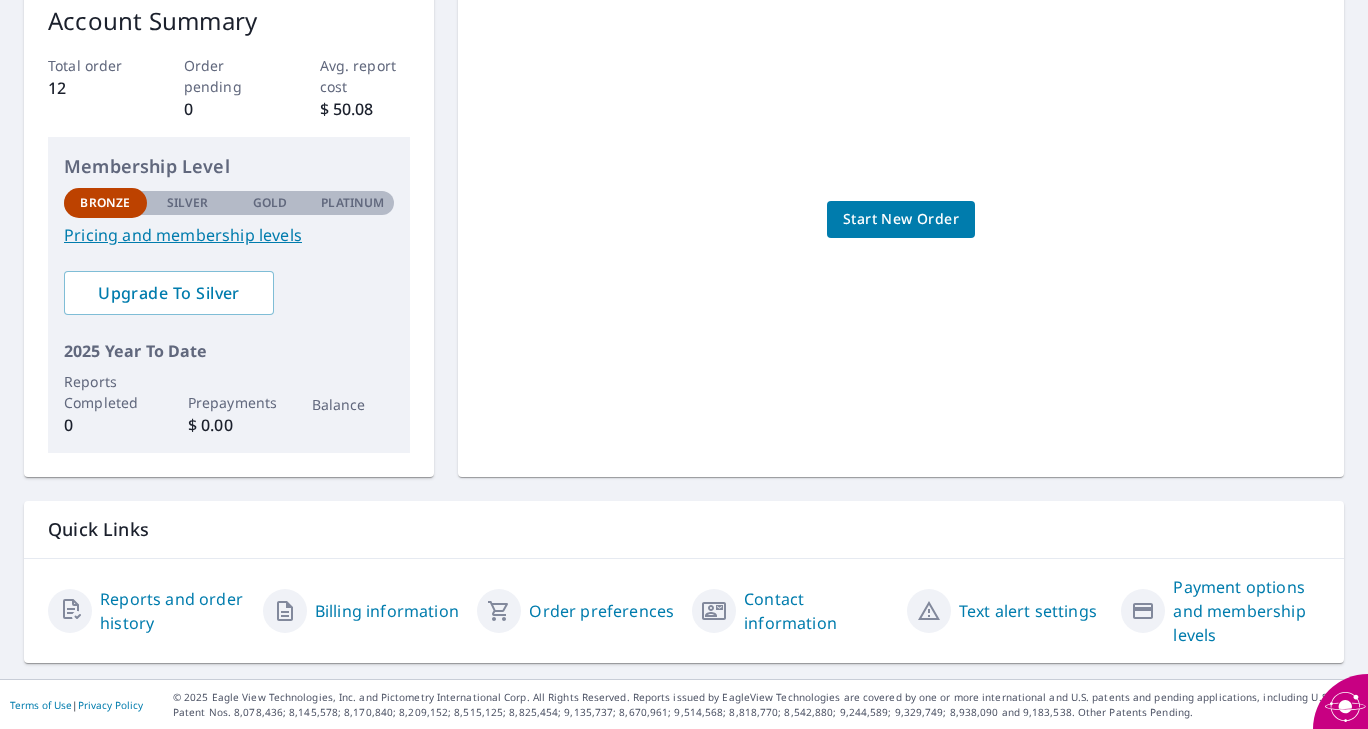click on "Order preferences" at bounding box center [601, 611] 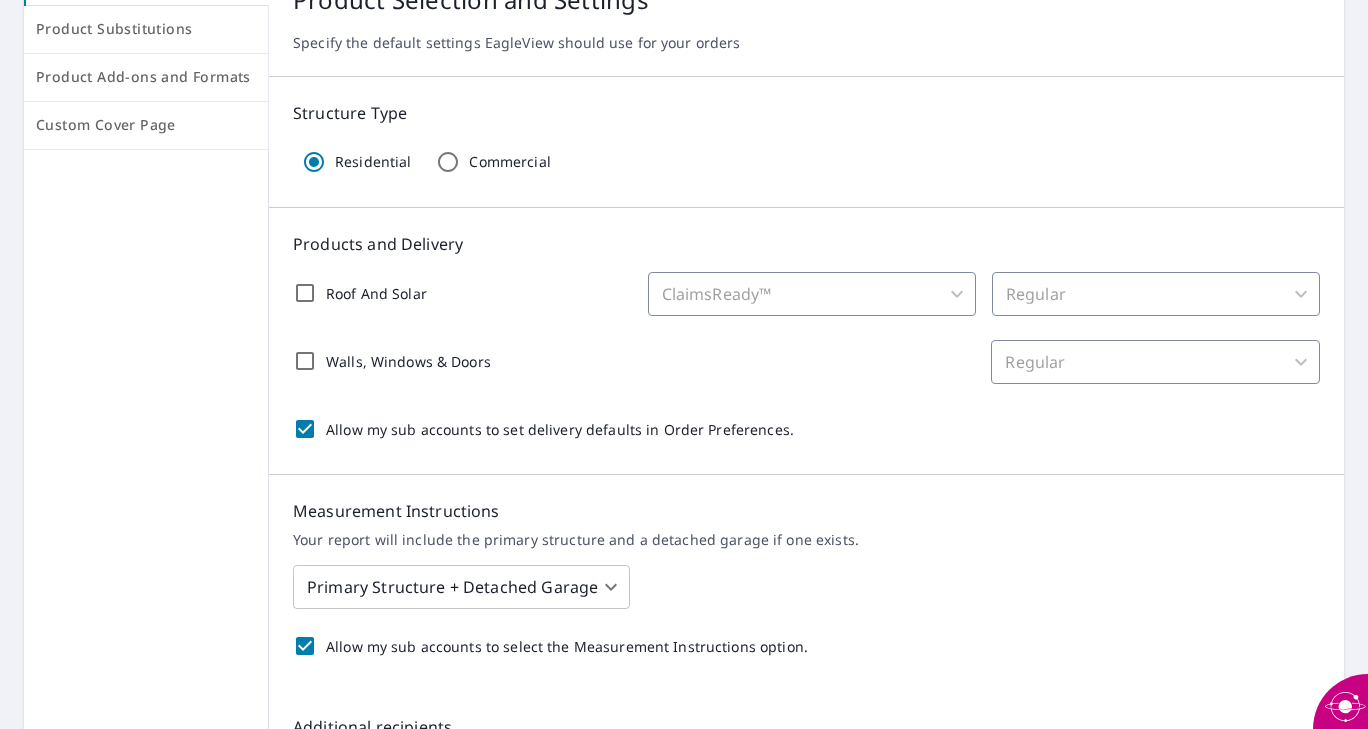 scroll, scrollTop: 134, scrollLeft: 0, axis: vertical 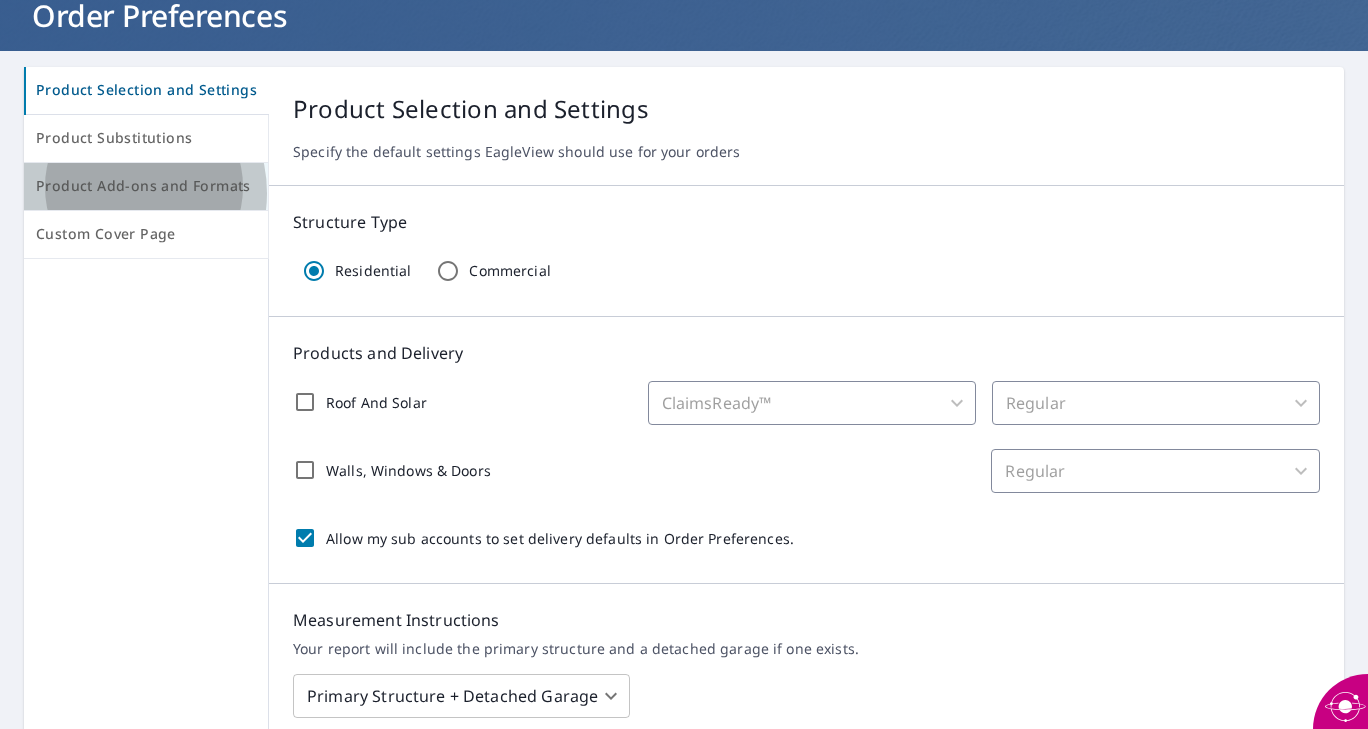 click on "Product Add-ons and Formats" at bounding box center [146, 186] 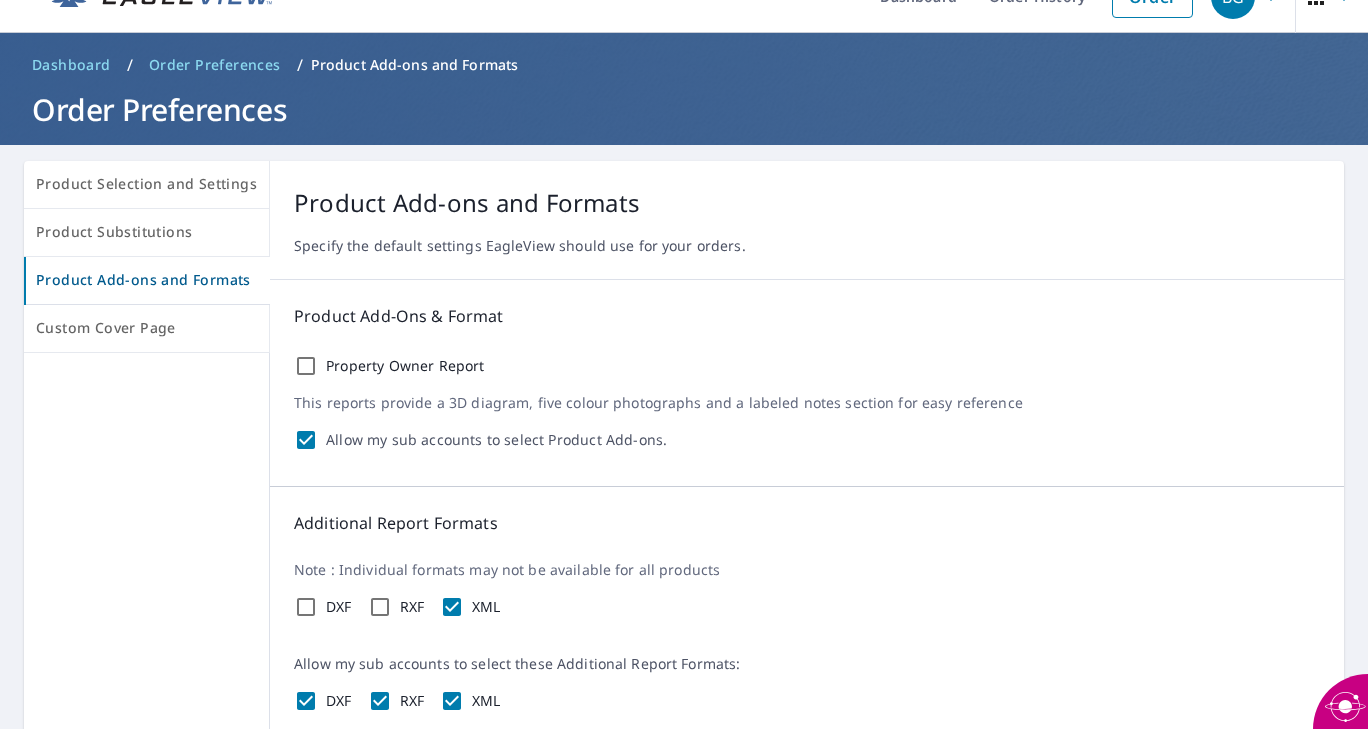 scroll, scrollTop: 20, scrollLeft: 0, axis: vertical 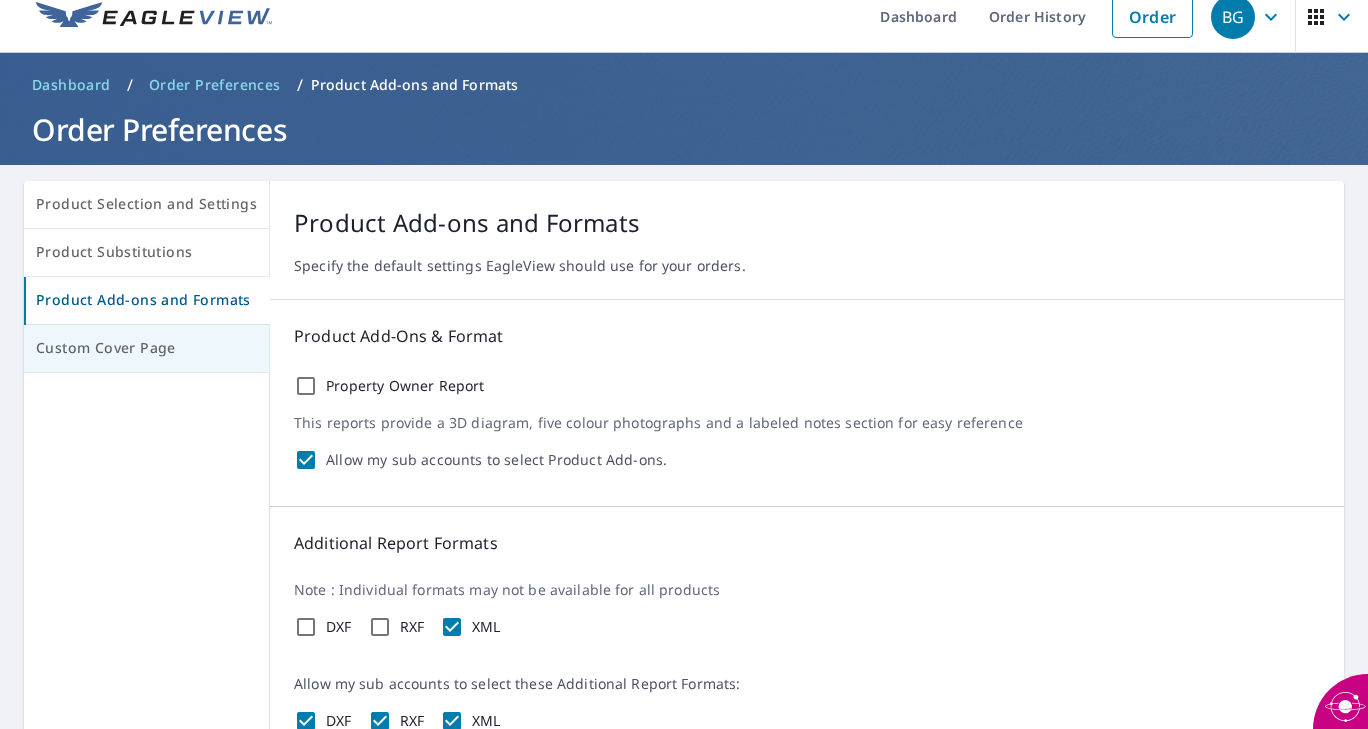 click on "Custom Cover Page" at bounding box center (146, 348) 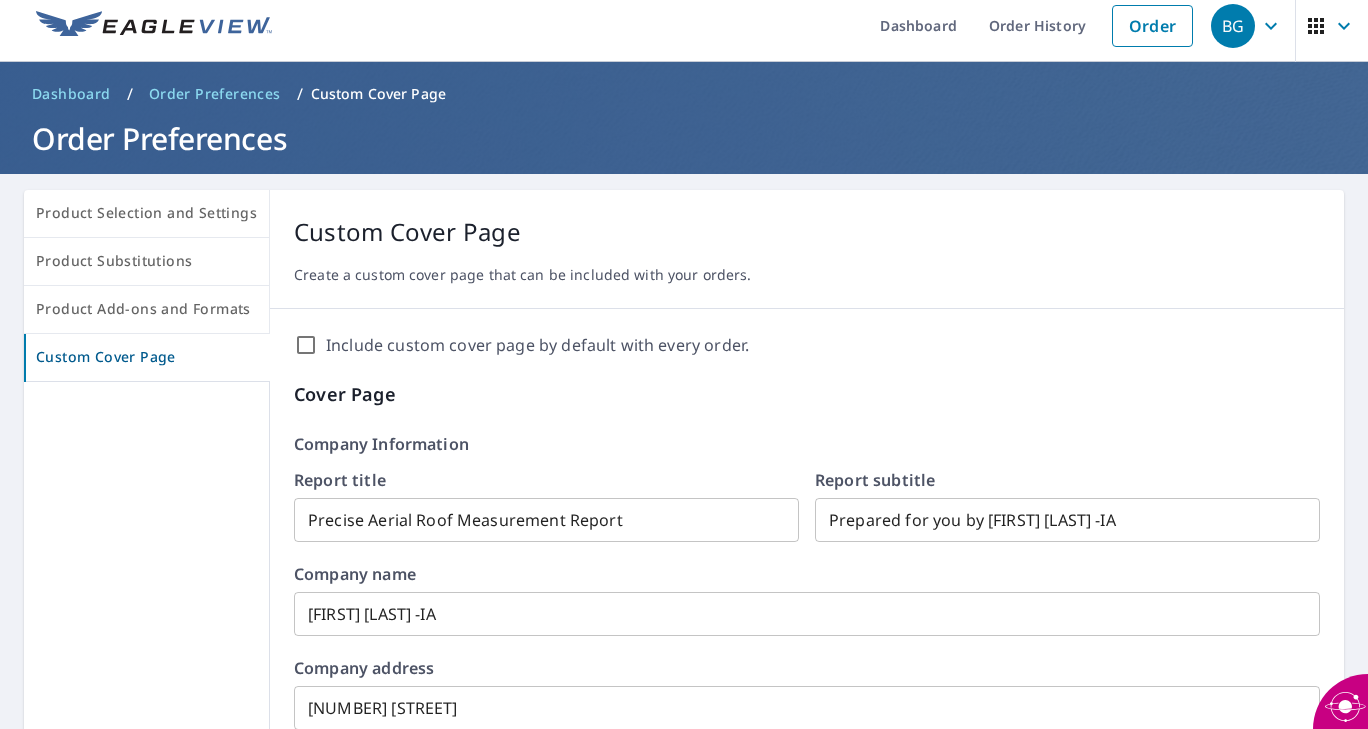 scroll, scrollTop: 0, scrollLeft: 0, axis: both 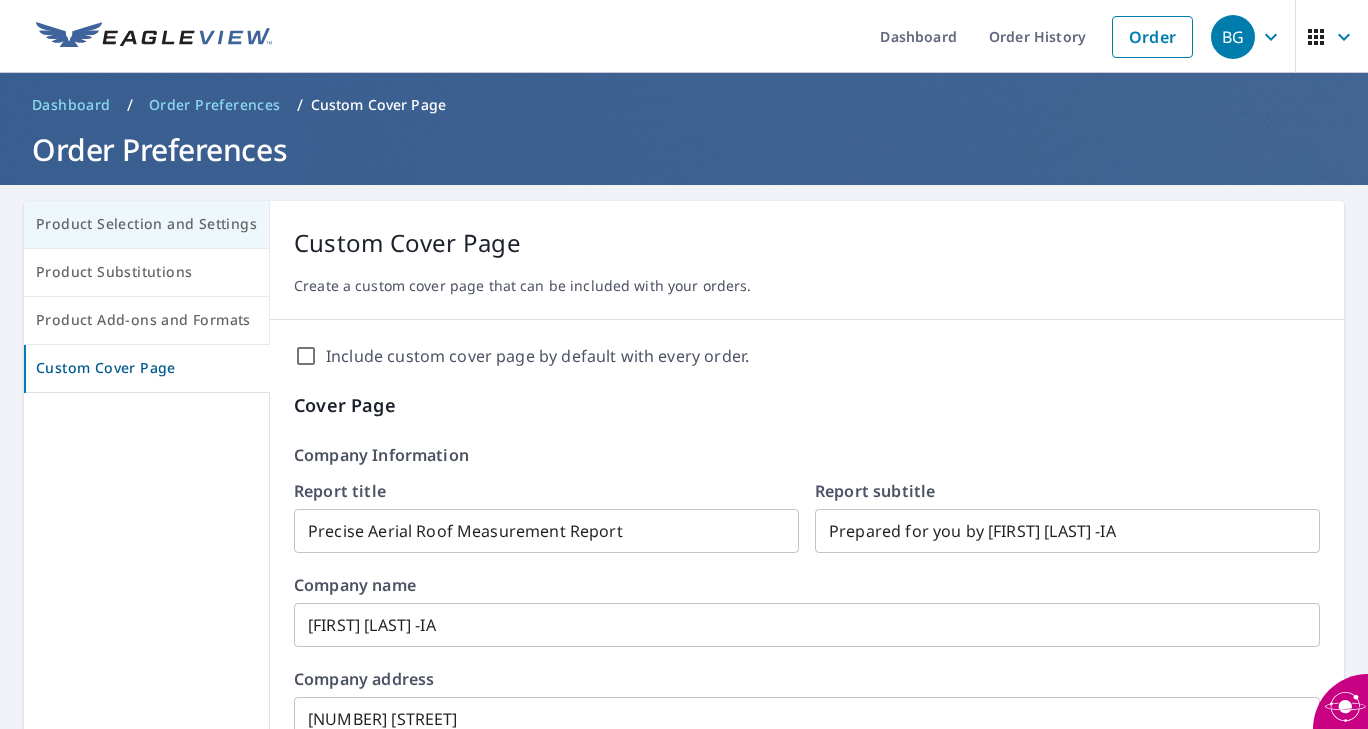 click on "Product Selection and Settings" at bounding box center [146, 224] 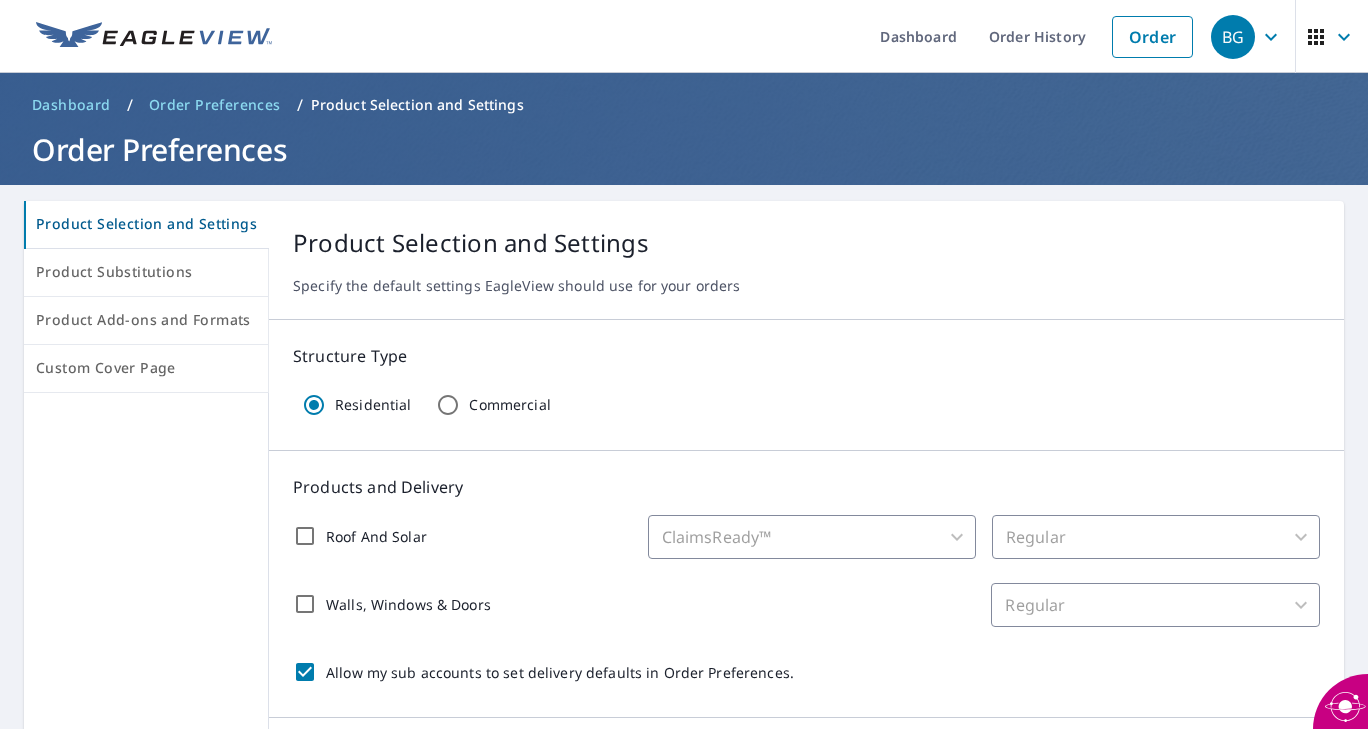 scroll, scrollTop: 100, scrollLeft: 0, axis: vertical 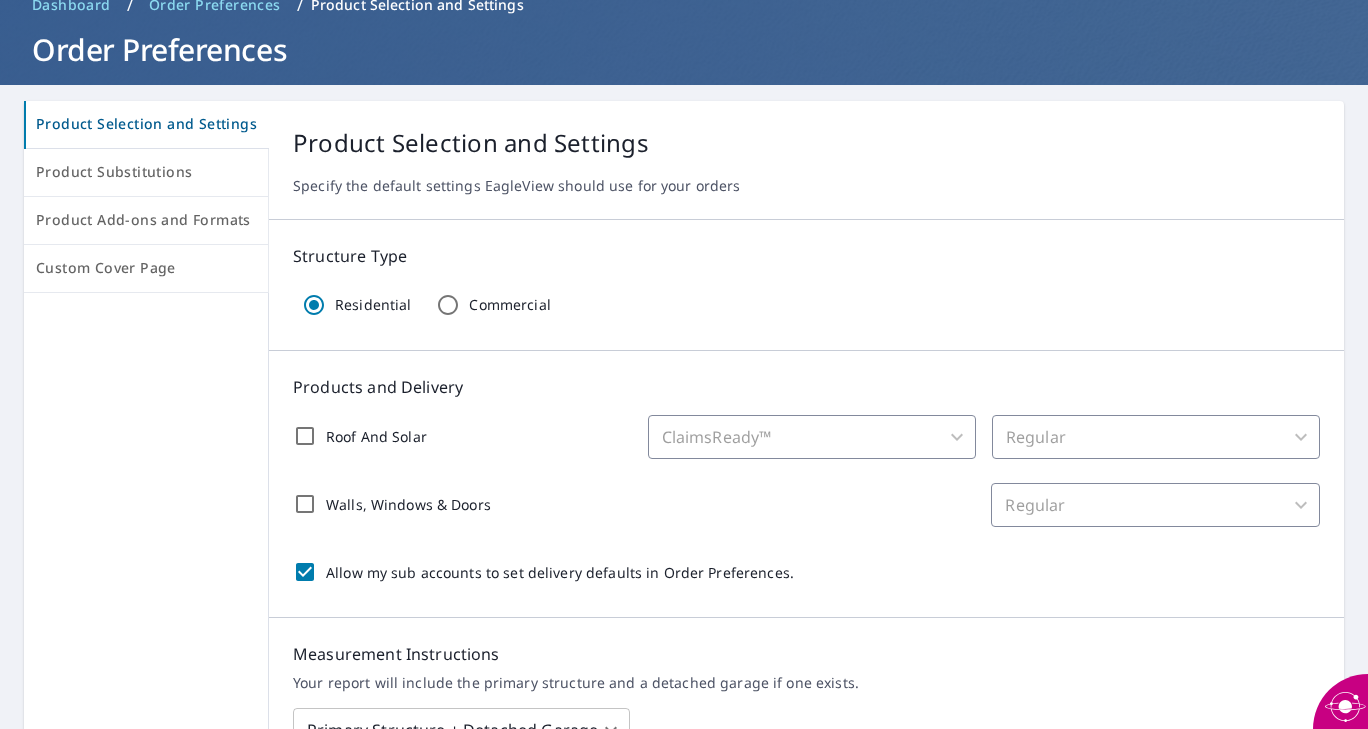 click on "Regular" at bounding box center [1156, 437] 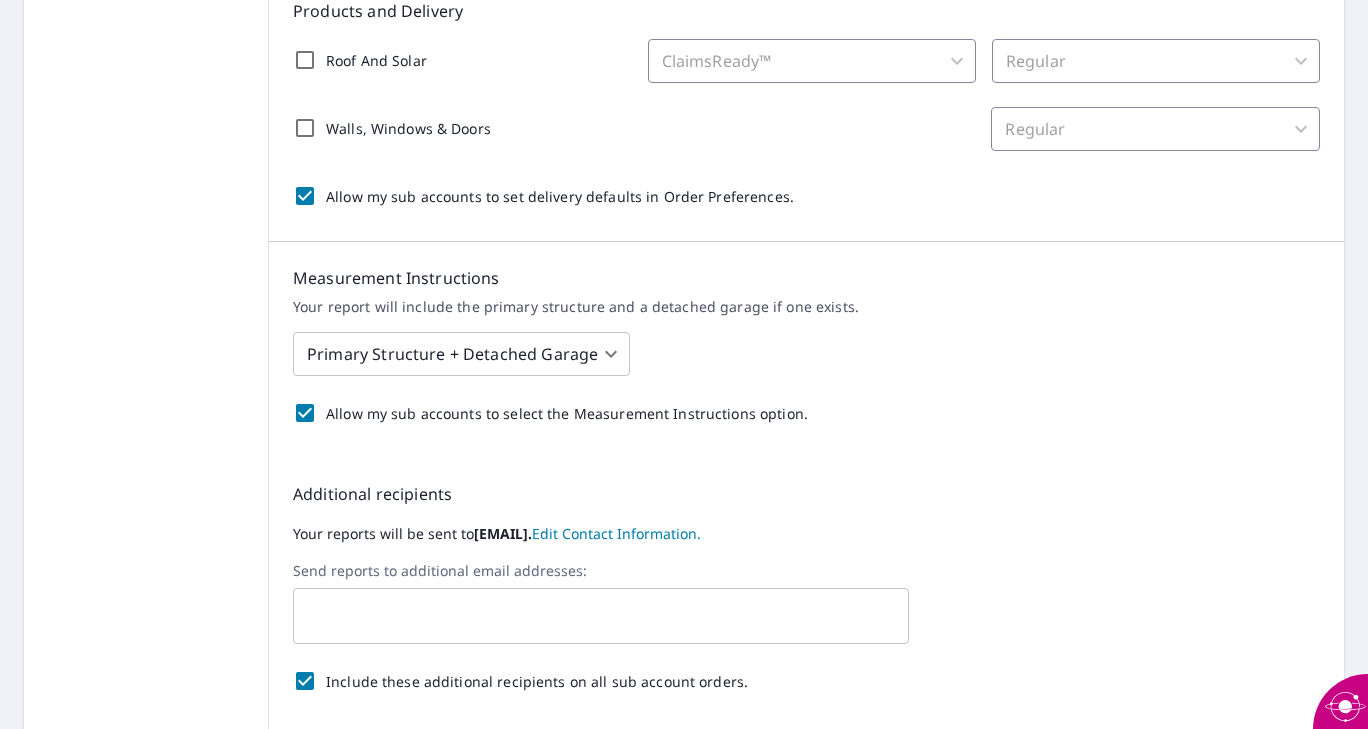 scroll, scrollTop: 500, scrollLeft: 0, axis: vertical 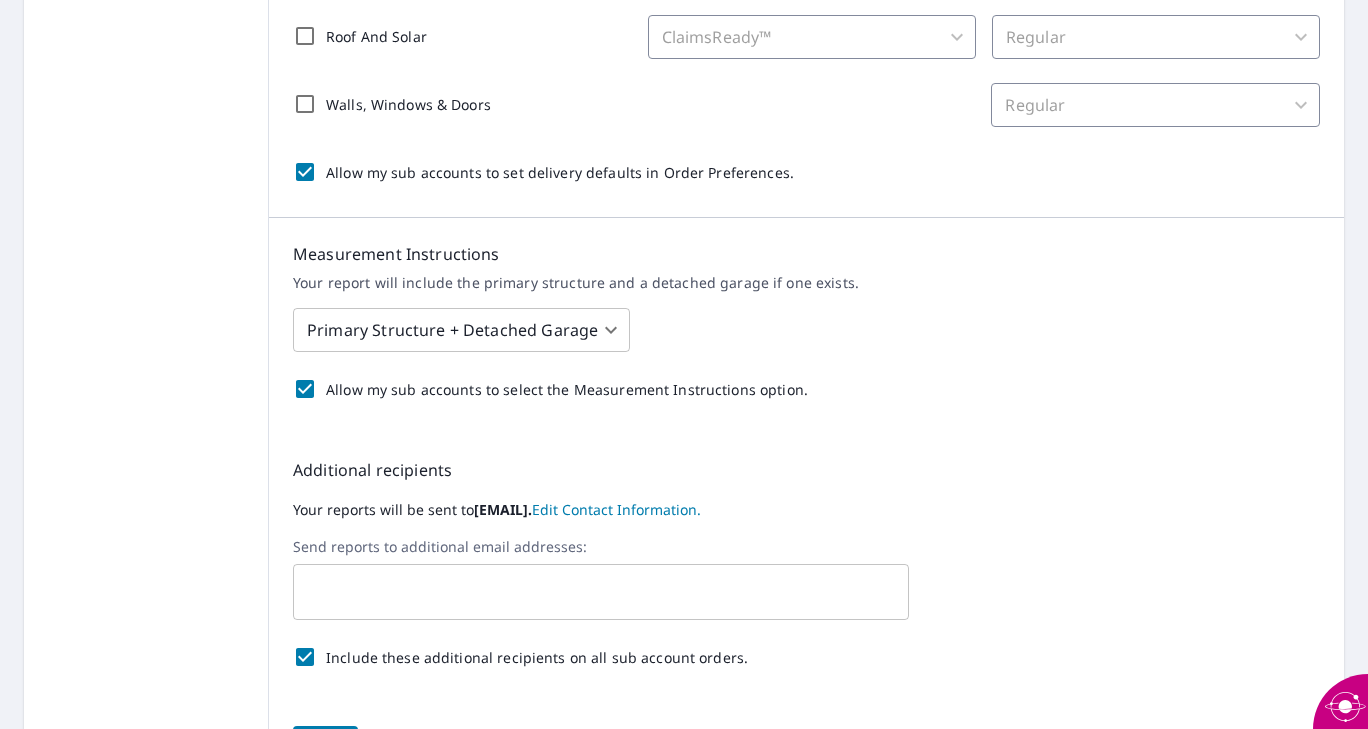 click on "BG BG
Dashboard Order History Order BG Dashboard / Order Preferences / Product Selection and Settings Order Preferences Product Selection and Settings Product Substitutions Product Add-ons and Formats Custom Cover Page Product Selection and Settings Specify the default settings EagleView should use for your orders Structure Type Residential Commercial Products and Delivery Roof And Solar ClaimsReady™ 13 ​ Regular 8 ​ Walls, Windows & Doors Regular 8 ​ Allow my sub accounts to set delivery defaults in Order Preferences. Measurement Instructions Your report will include the primary structure and a detached garage if one exists. Primary Structure + Detached Garage 1 ​ Allow my sub accounts to select the Measurement Instructions option. Additional recipients Your reports will be sent to  [EMAIL].  Edit Contact Information. Send reports to additional email addresses: ​ Include these additional recipients on all sub account orders. Save Cancel Terms of Use  |" at bounding box center [684, 364] 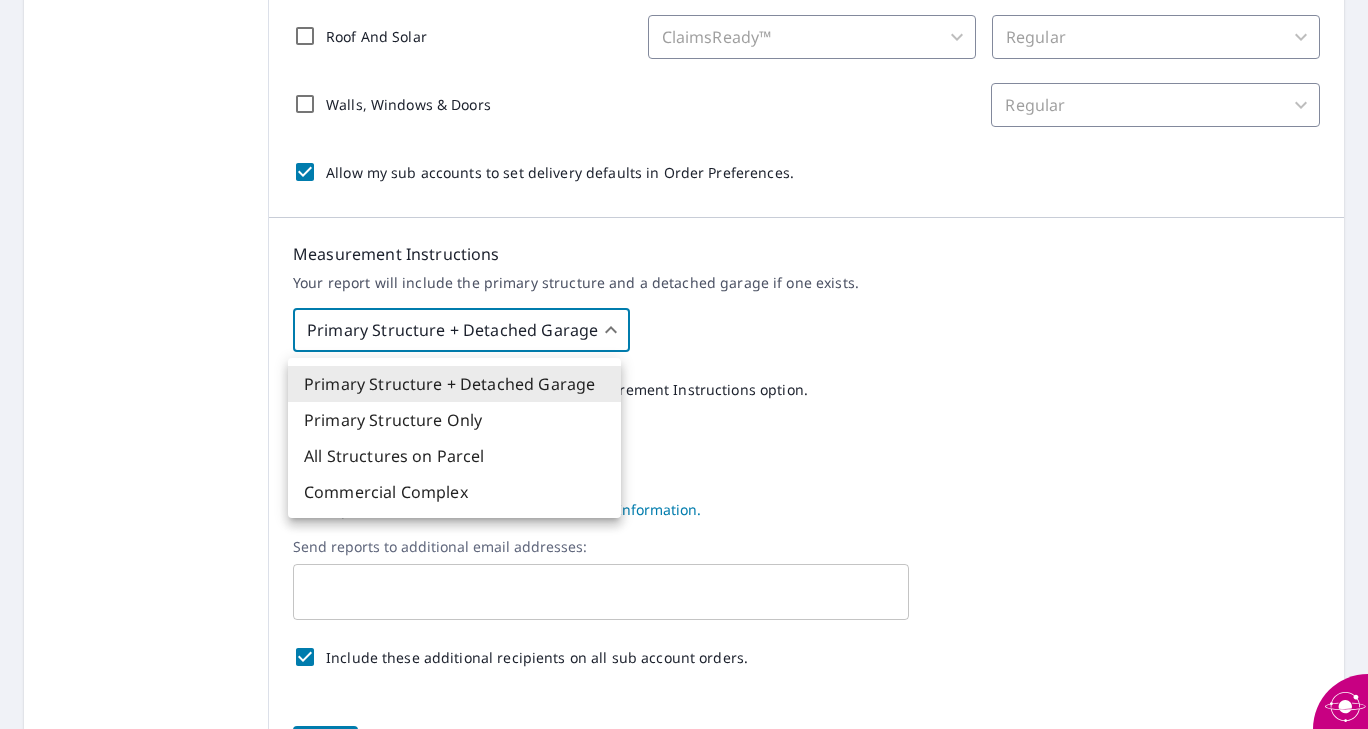 click on "Primary Structure Only" at bounding box center [454, 420] 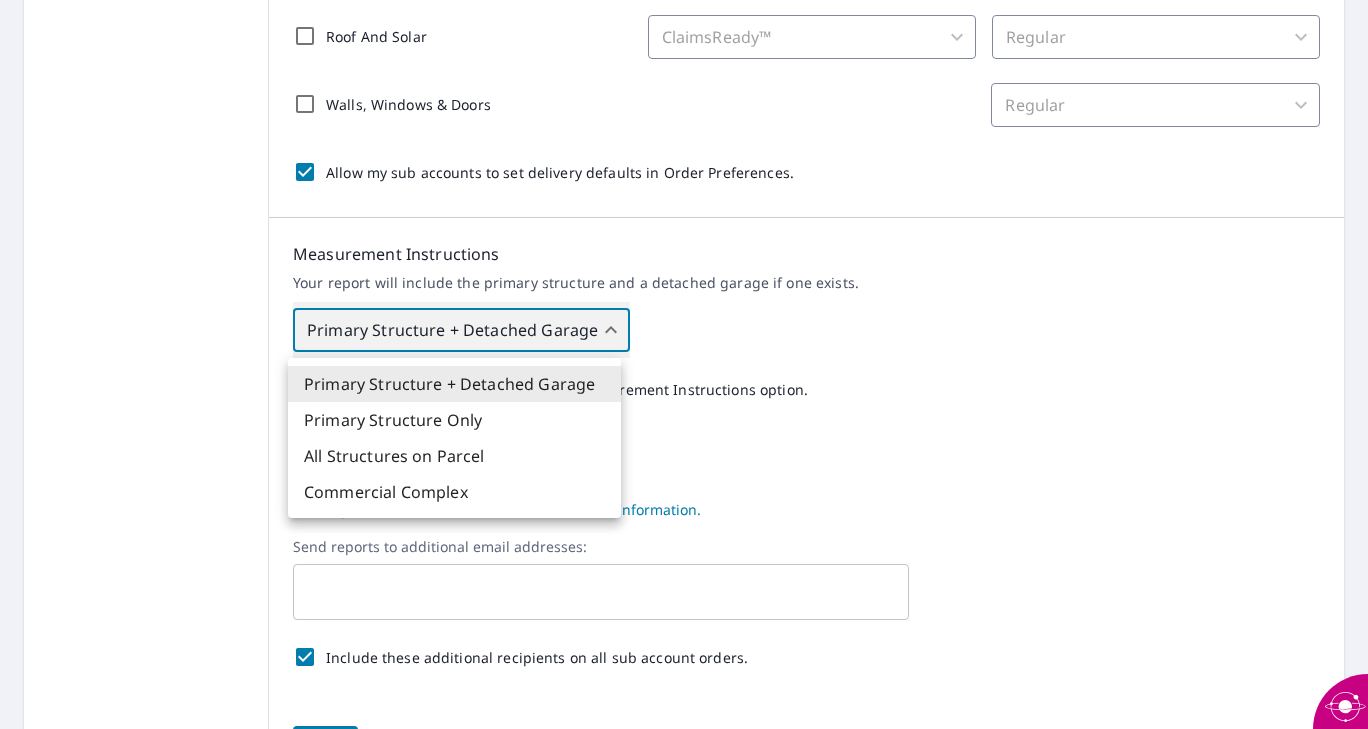 type on "2" 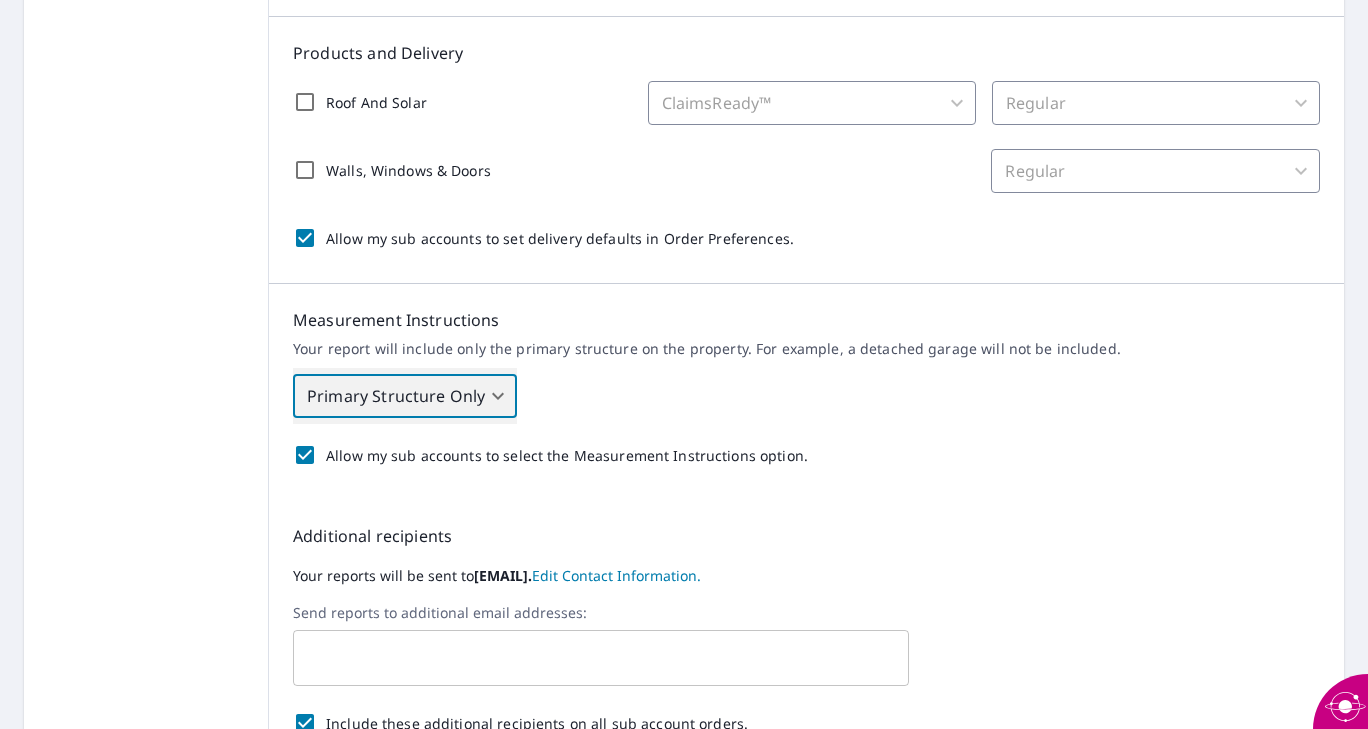 scroll, scrollTop: 0, scrollLeft: 0, axis: both 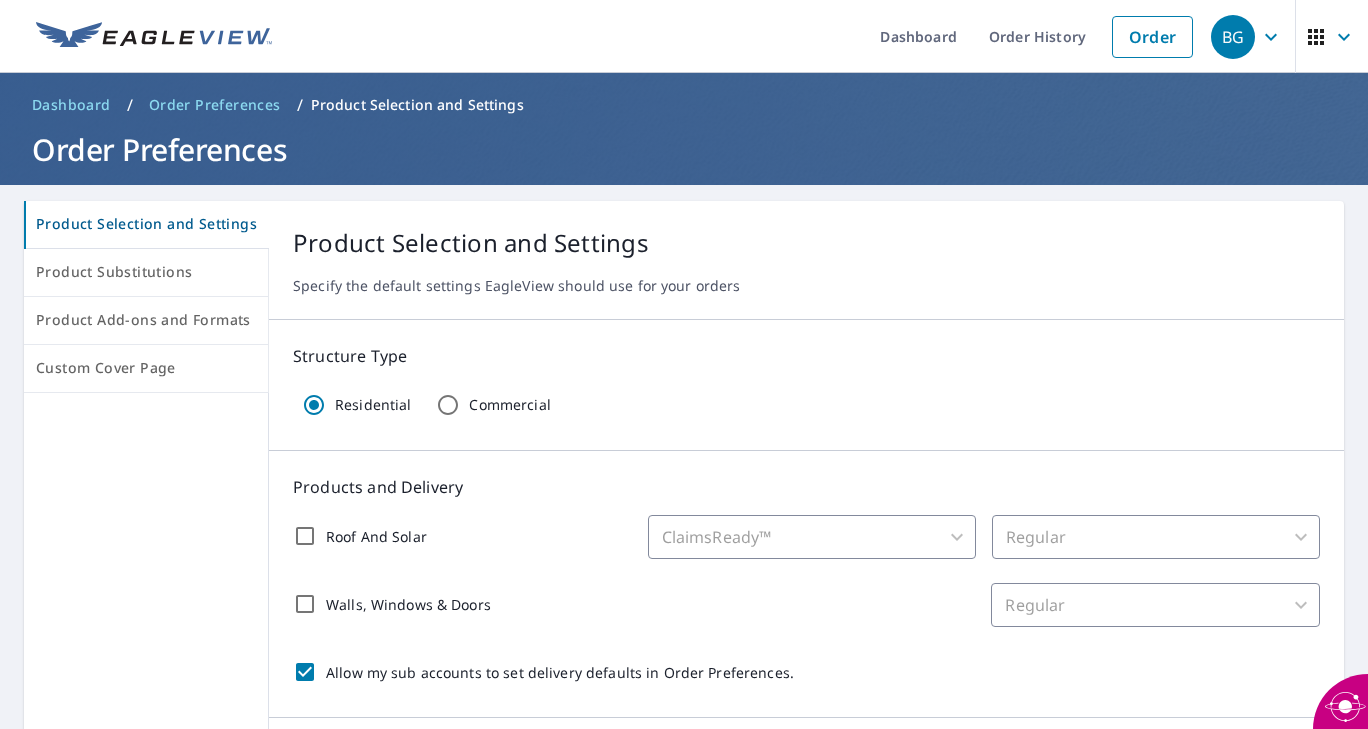 click 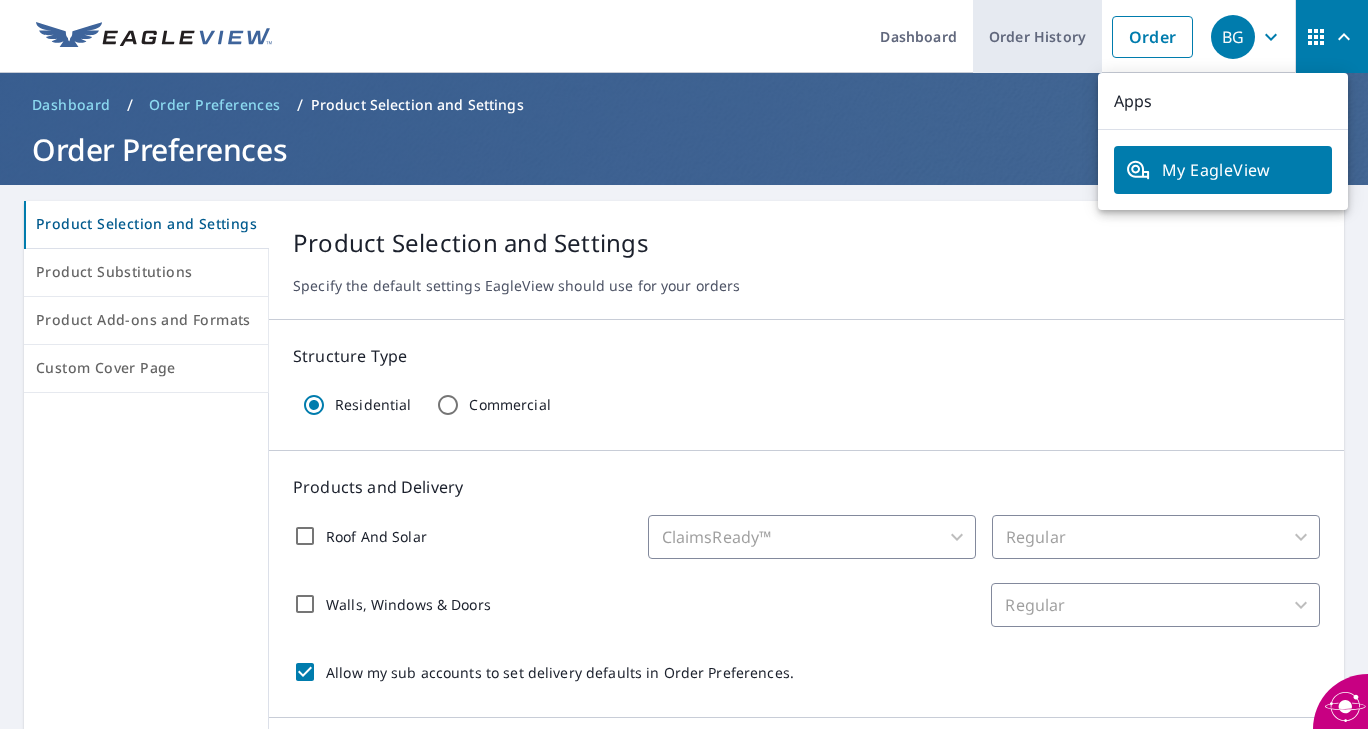 click on "Order History" at bounding box center (1037, 36) 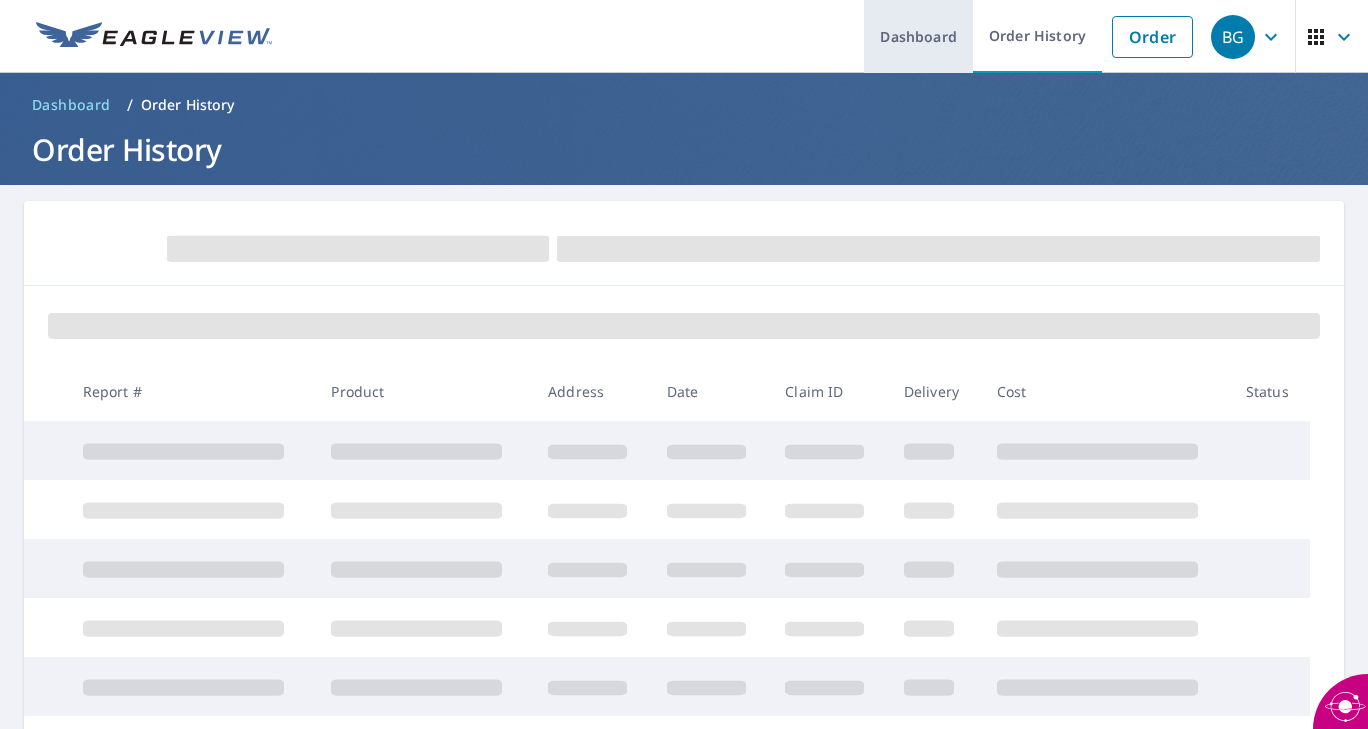 click on "Dashboard" at bounding box center [918, 36] 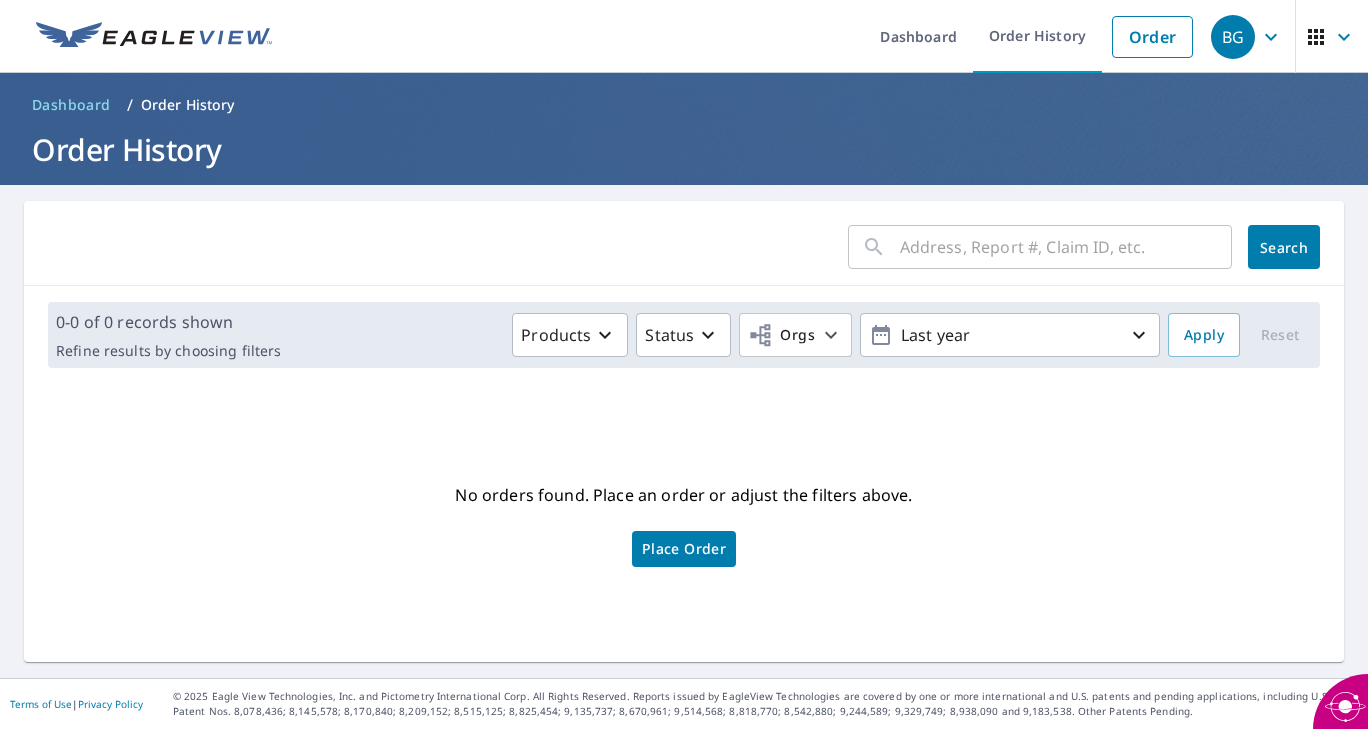 scroll, scrollTop: 0, scrollLeft: 0, axis: both 